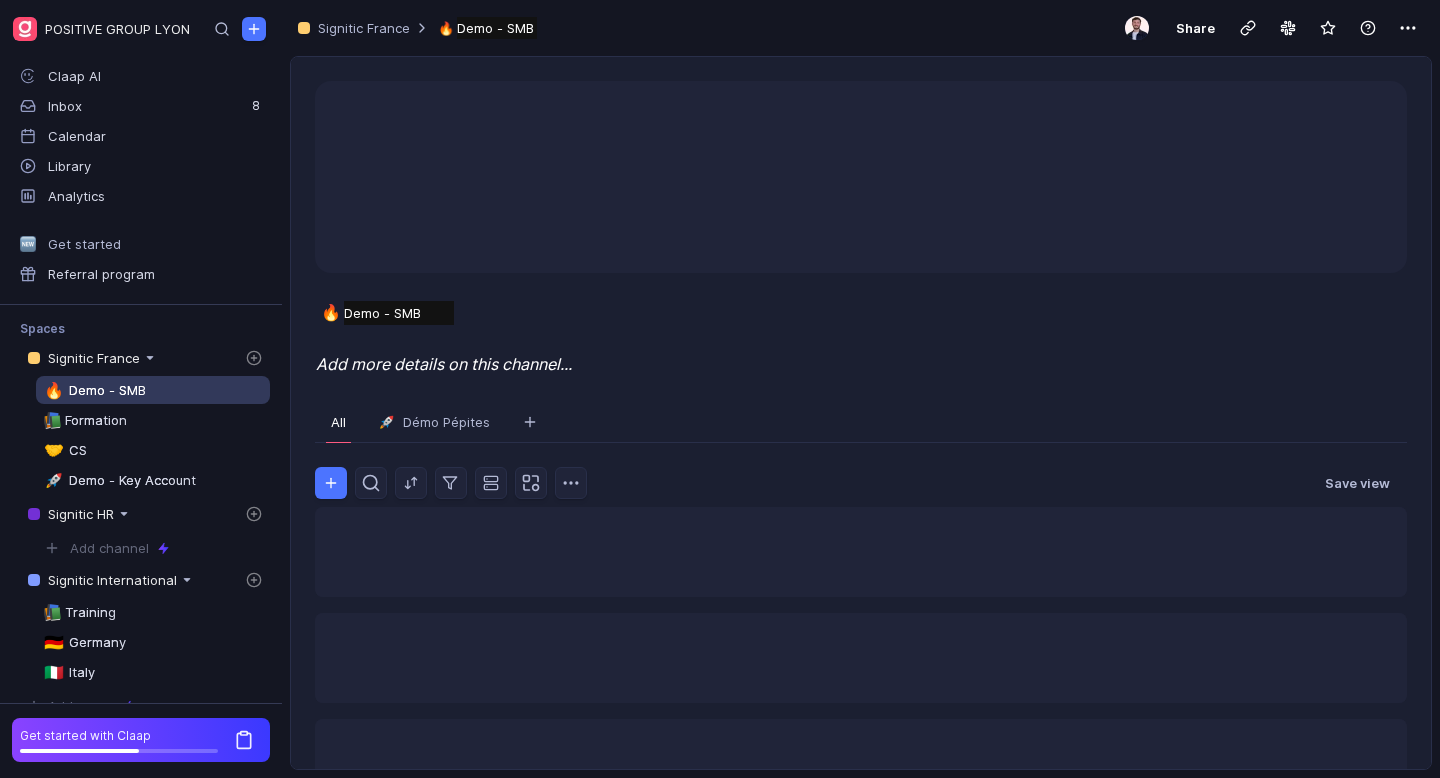 scroll, scrollTop: 0, scrollLeft: 0, axis: both 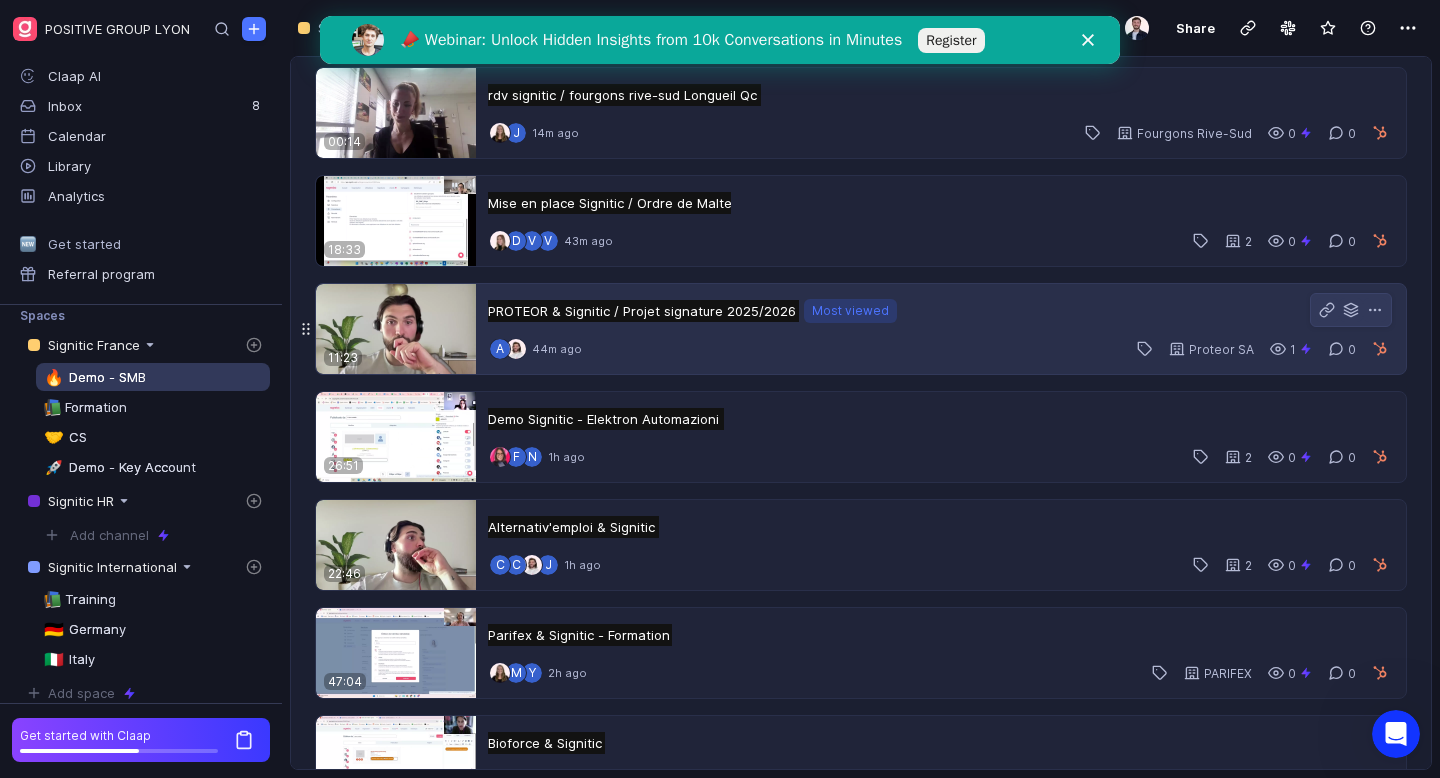 click on "PROTEOR & Signitic / Projet signature 2025/2026 PROTEOR & Signitic / Projet signature 2025/2026 Untitled Most viewed Most viewed" at bounding box center [692, 311] 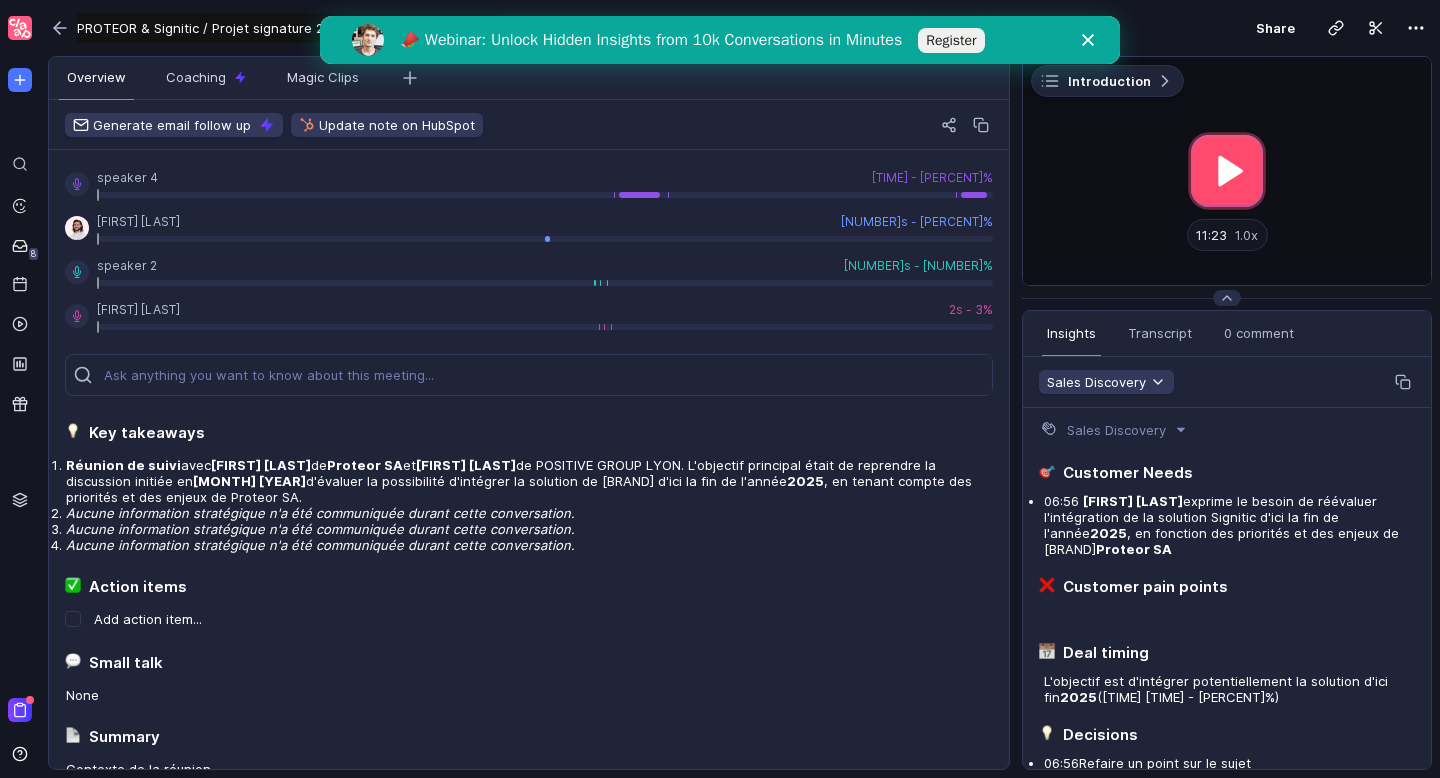 click at bounding box center [1227, 171] 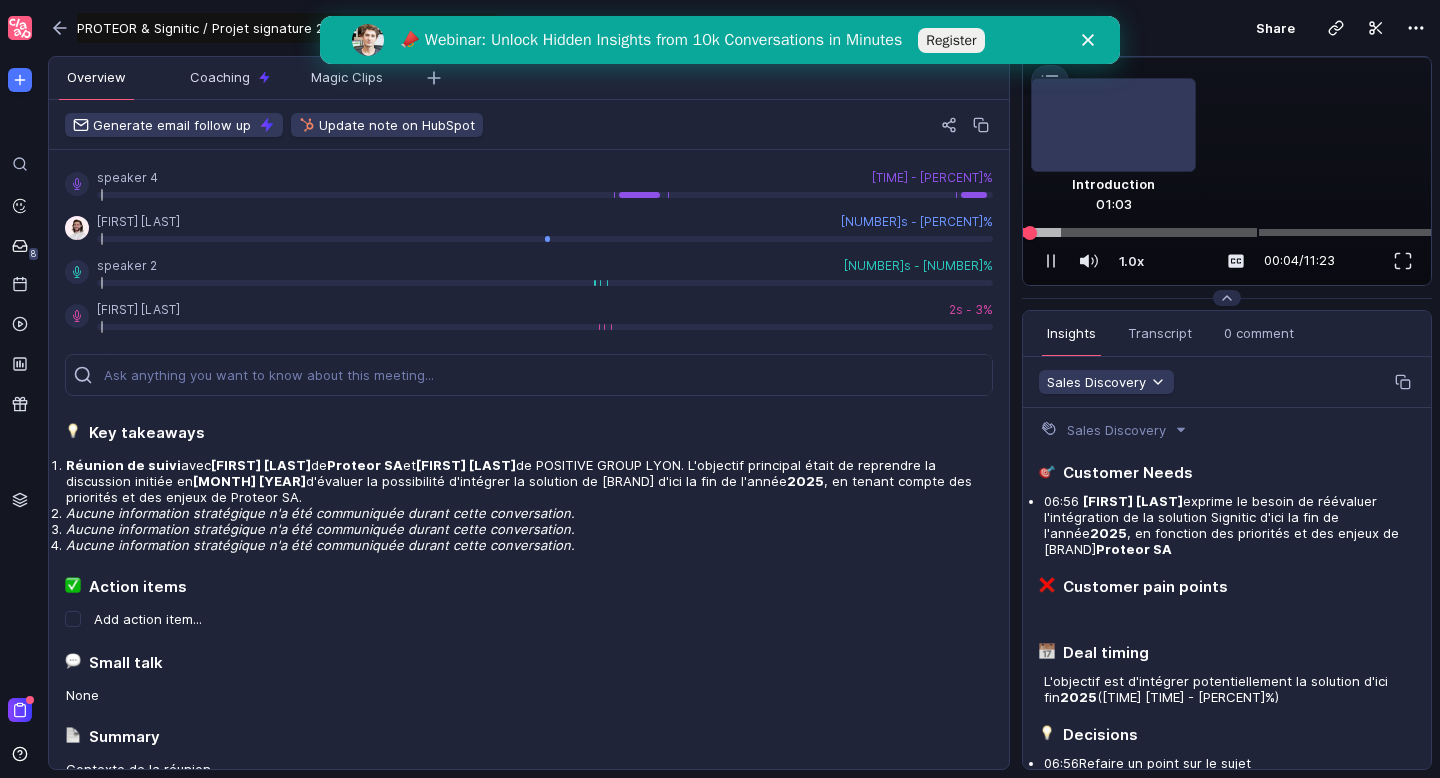 click at bounding box center (1227, 232) 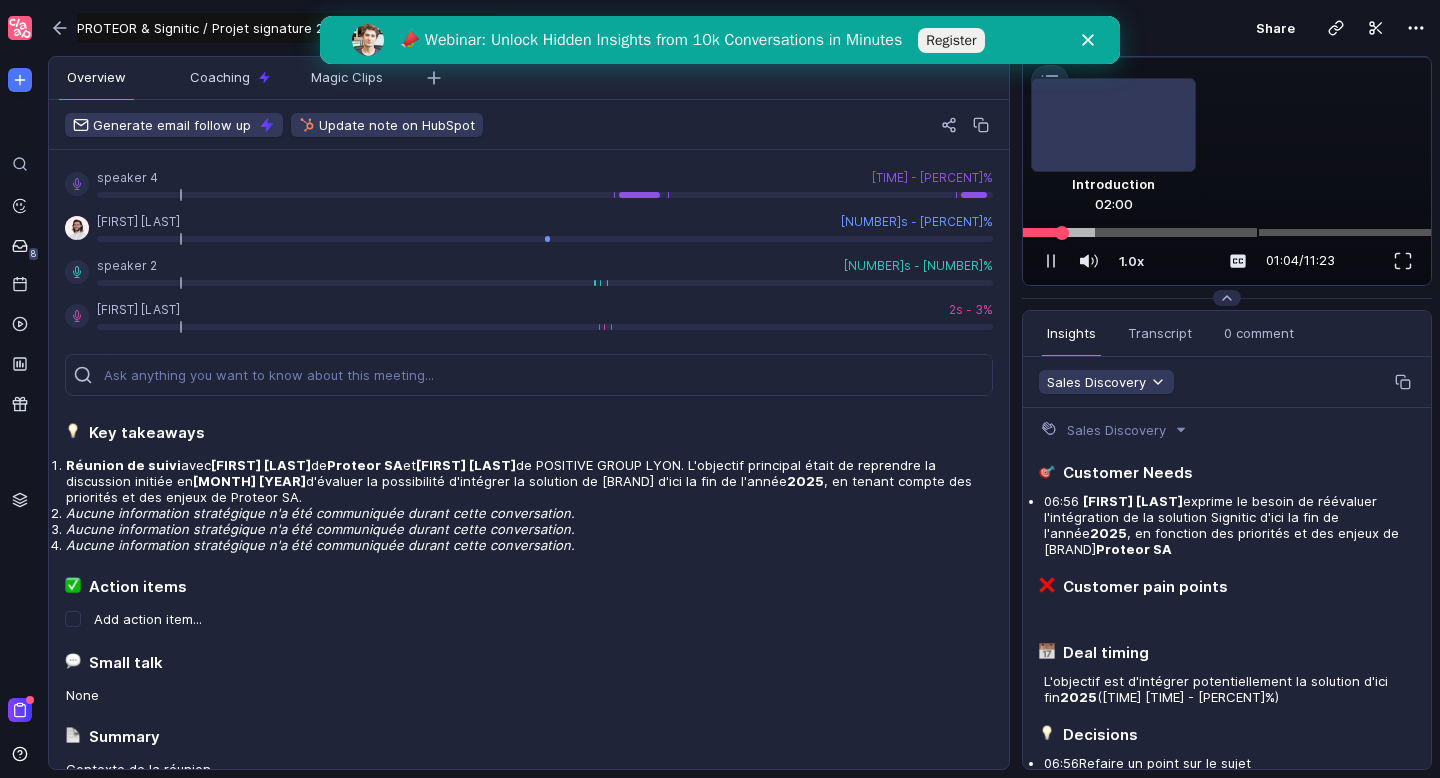 click at bounding box center (1227, 232) 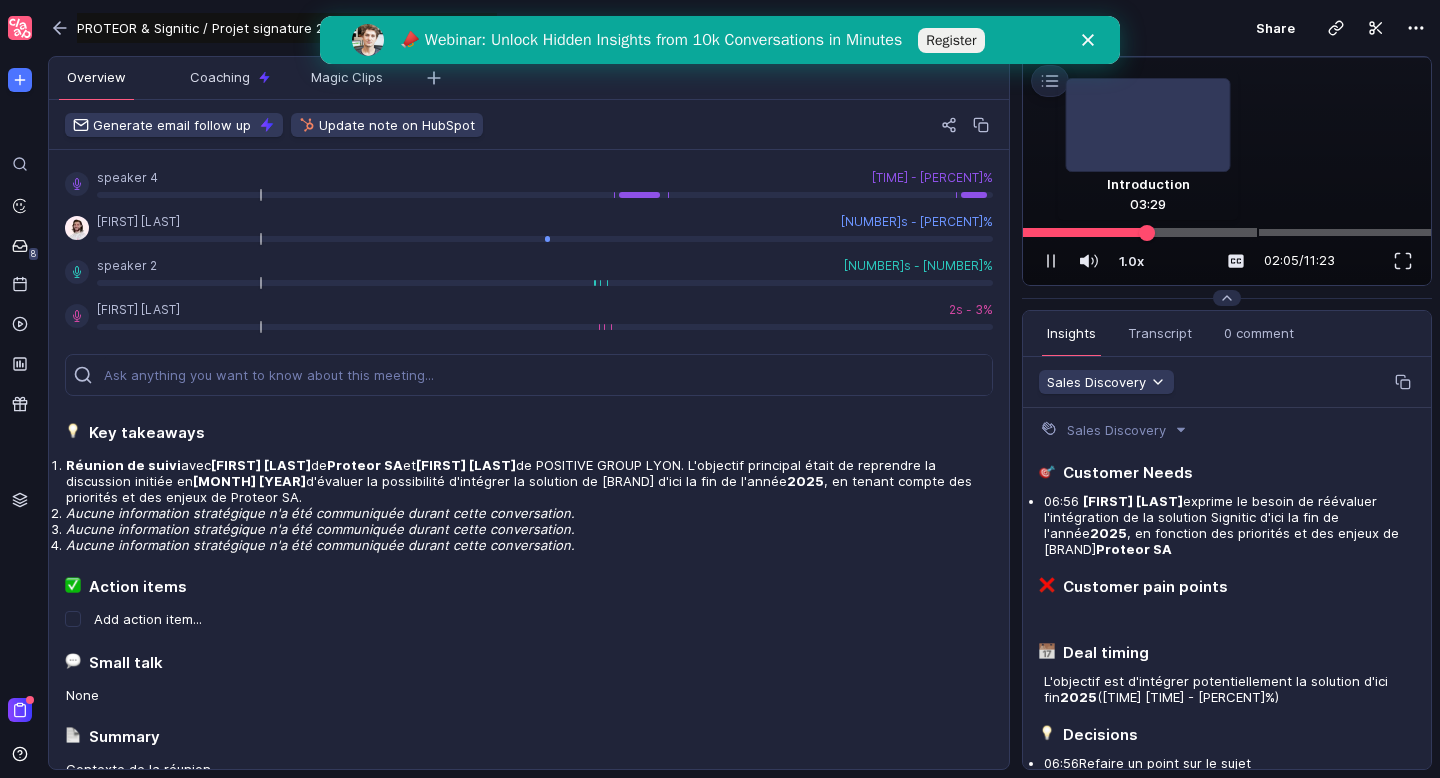 click at bounding box center (1140, 233) 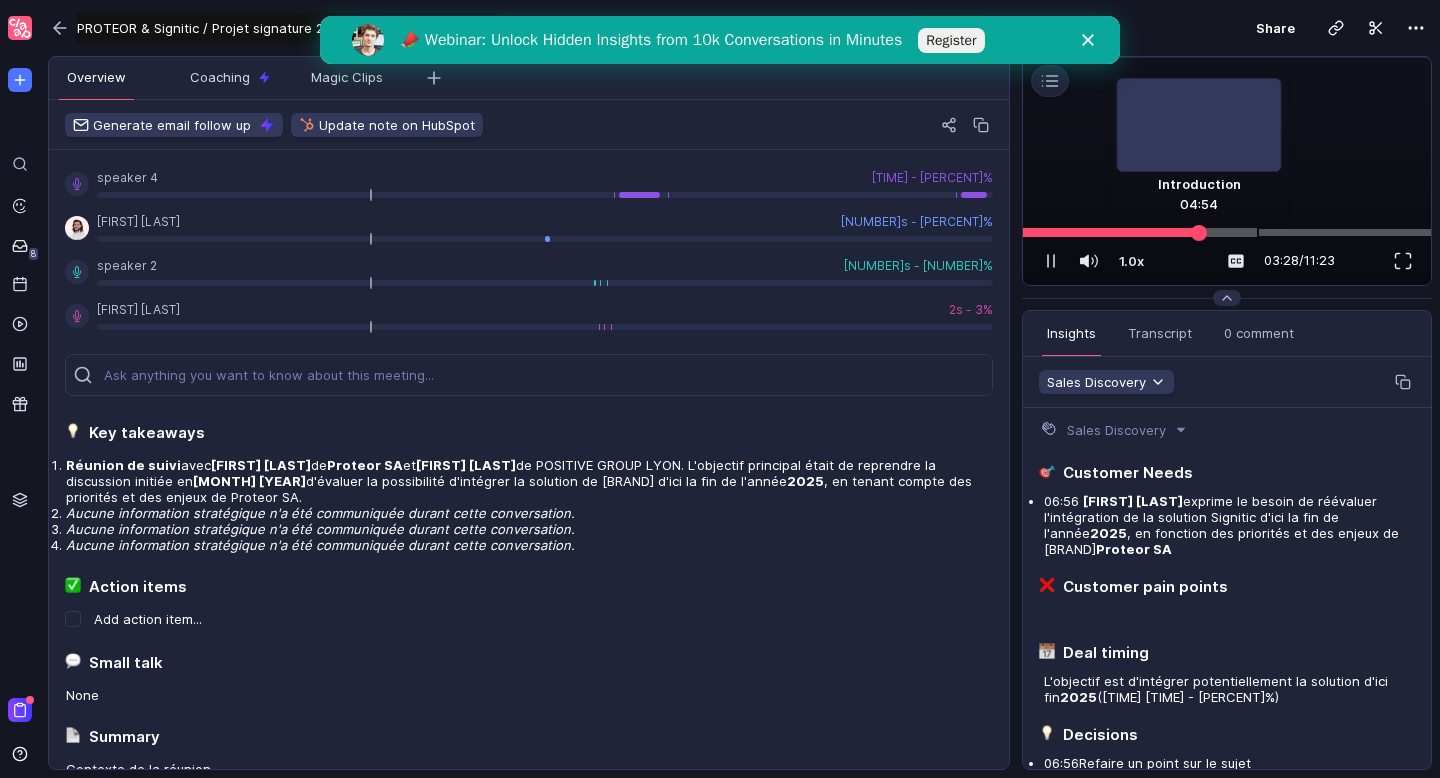 click at bounding box center [1140, 233] 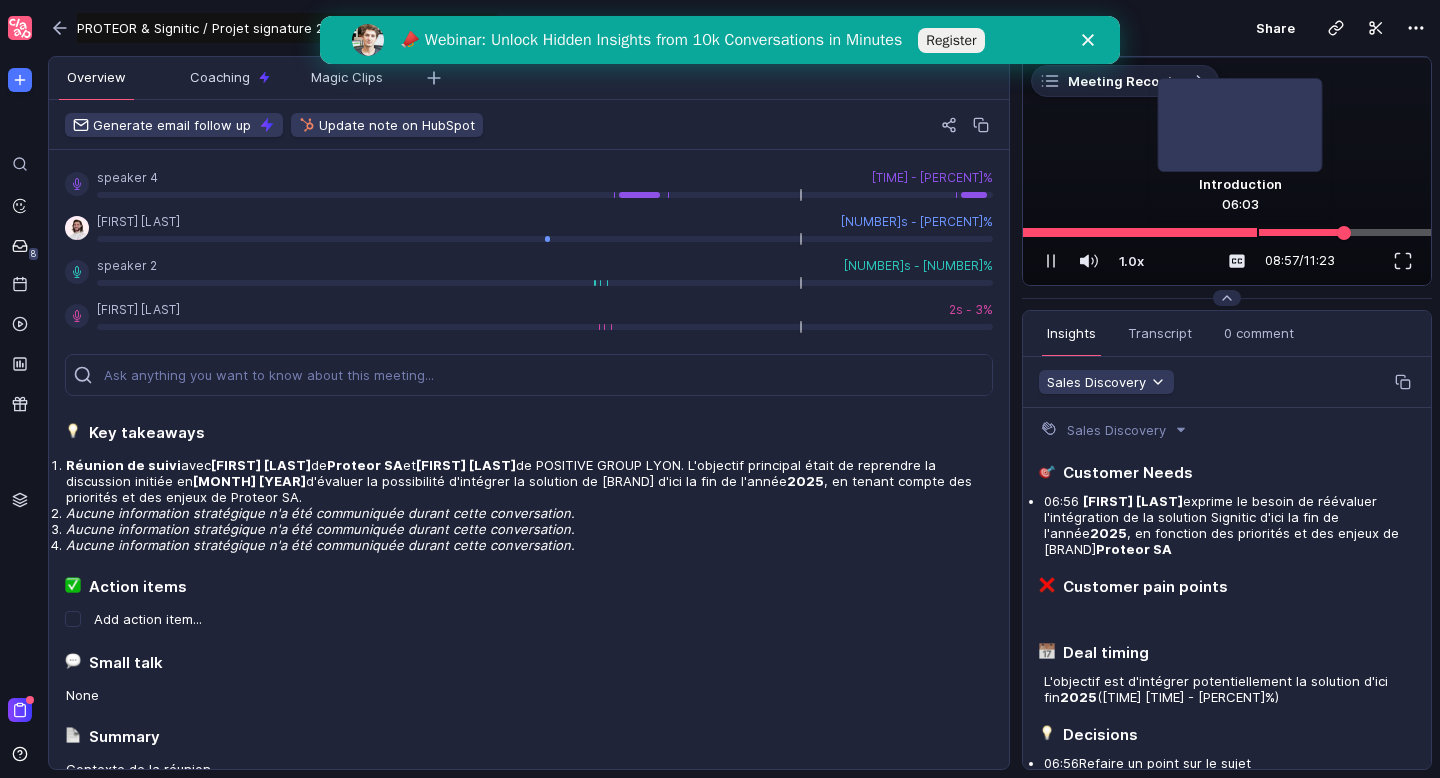 click at bounding box center [1227, 232] 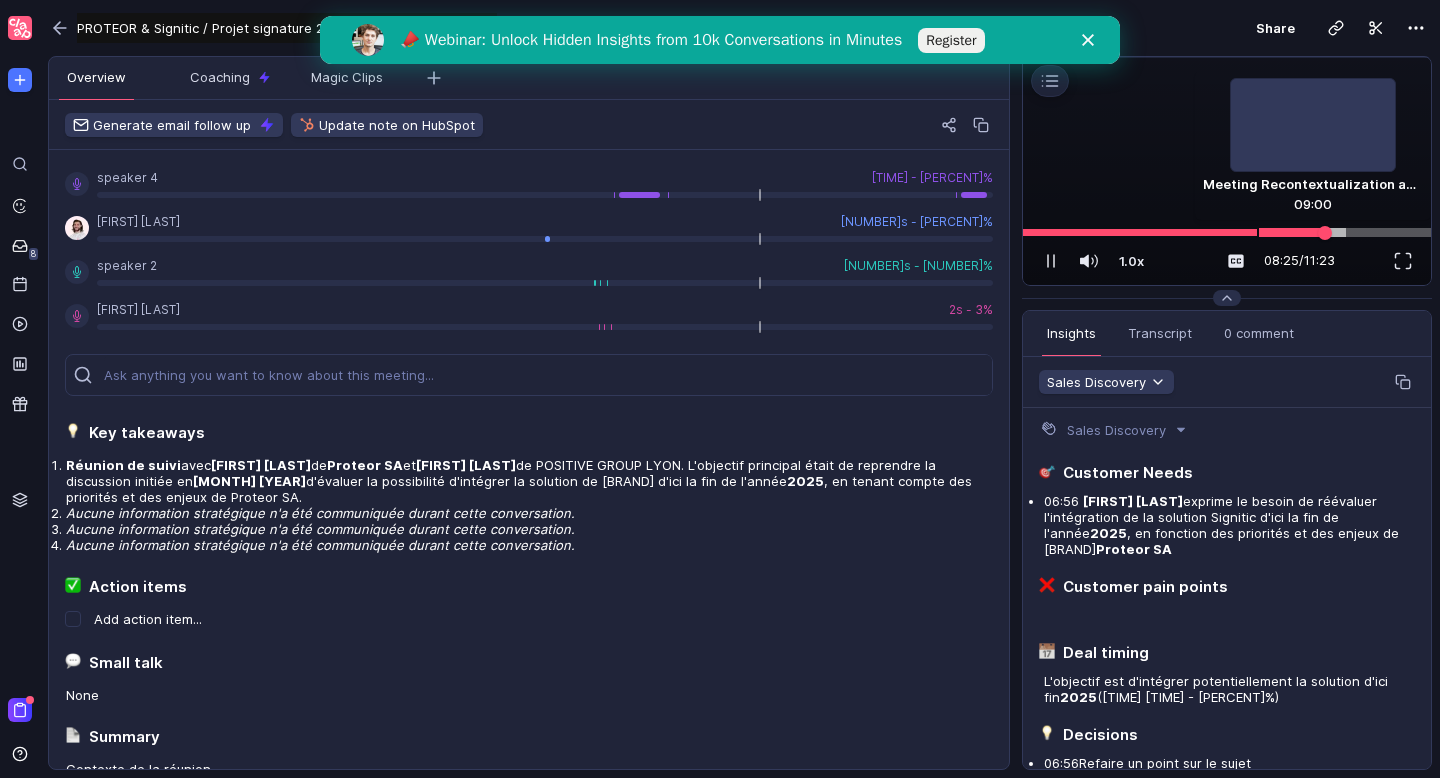 click at bounding box center (1227, 232) 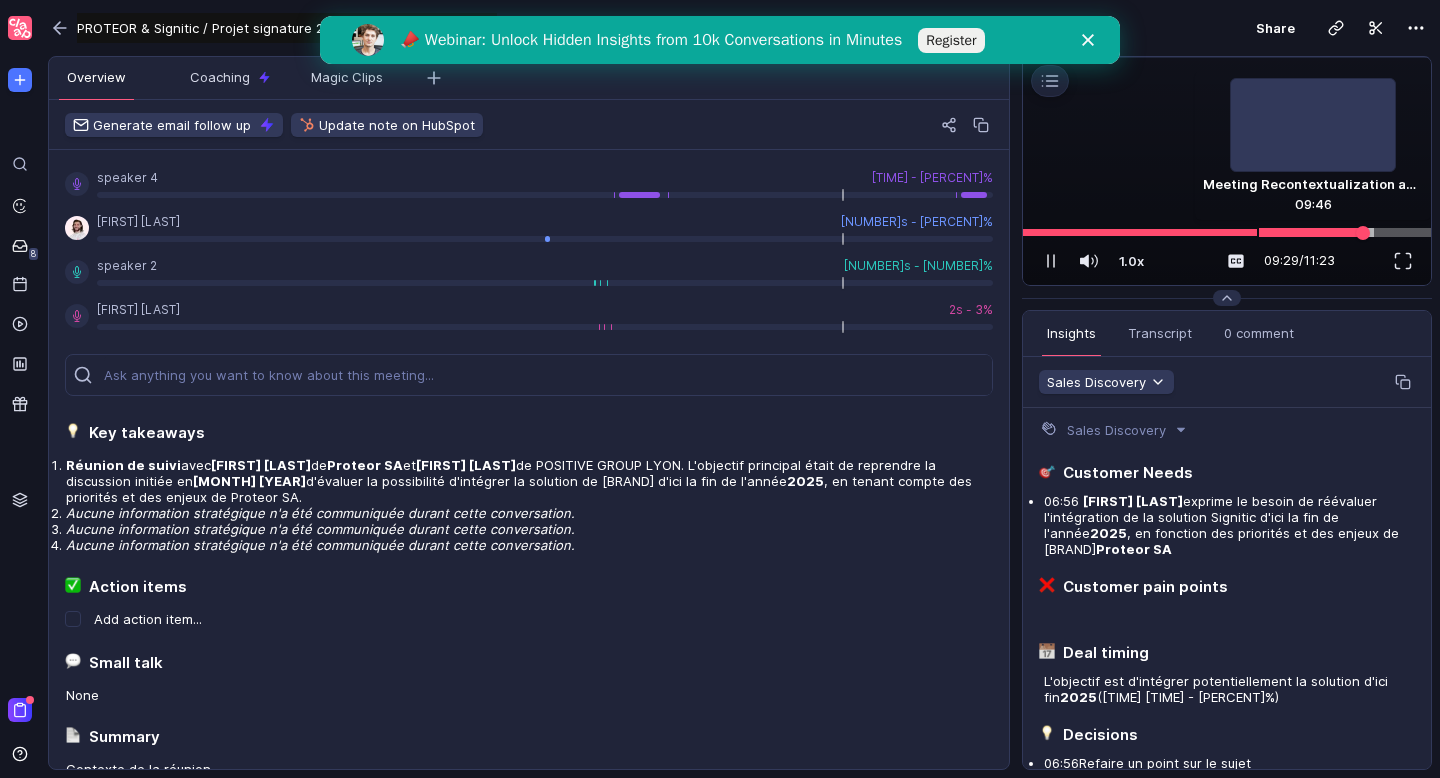 click at bounding box center [1227, 232] 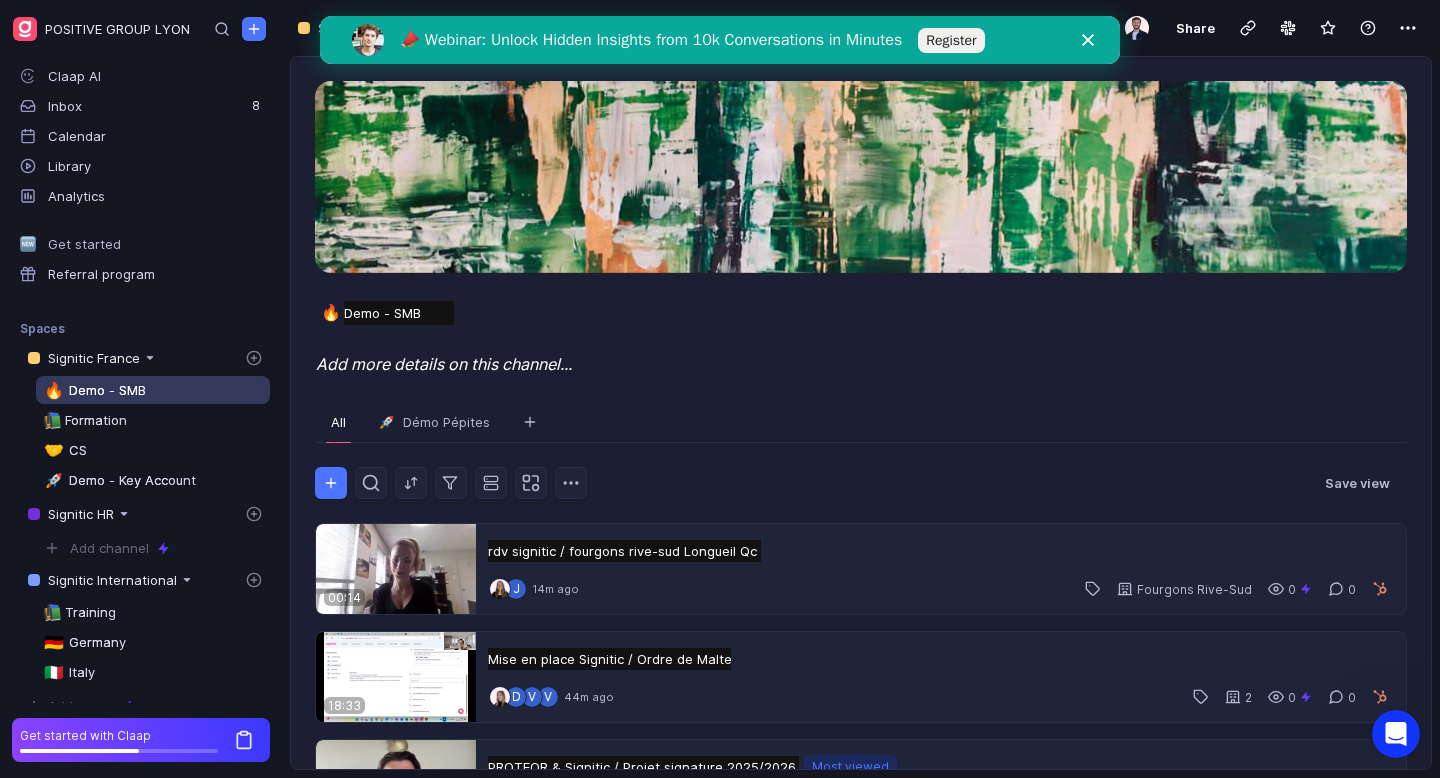 scroll, scrollTop: 0, scrollLeft: 0, axis: both 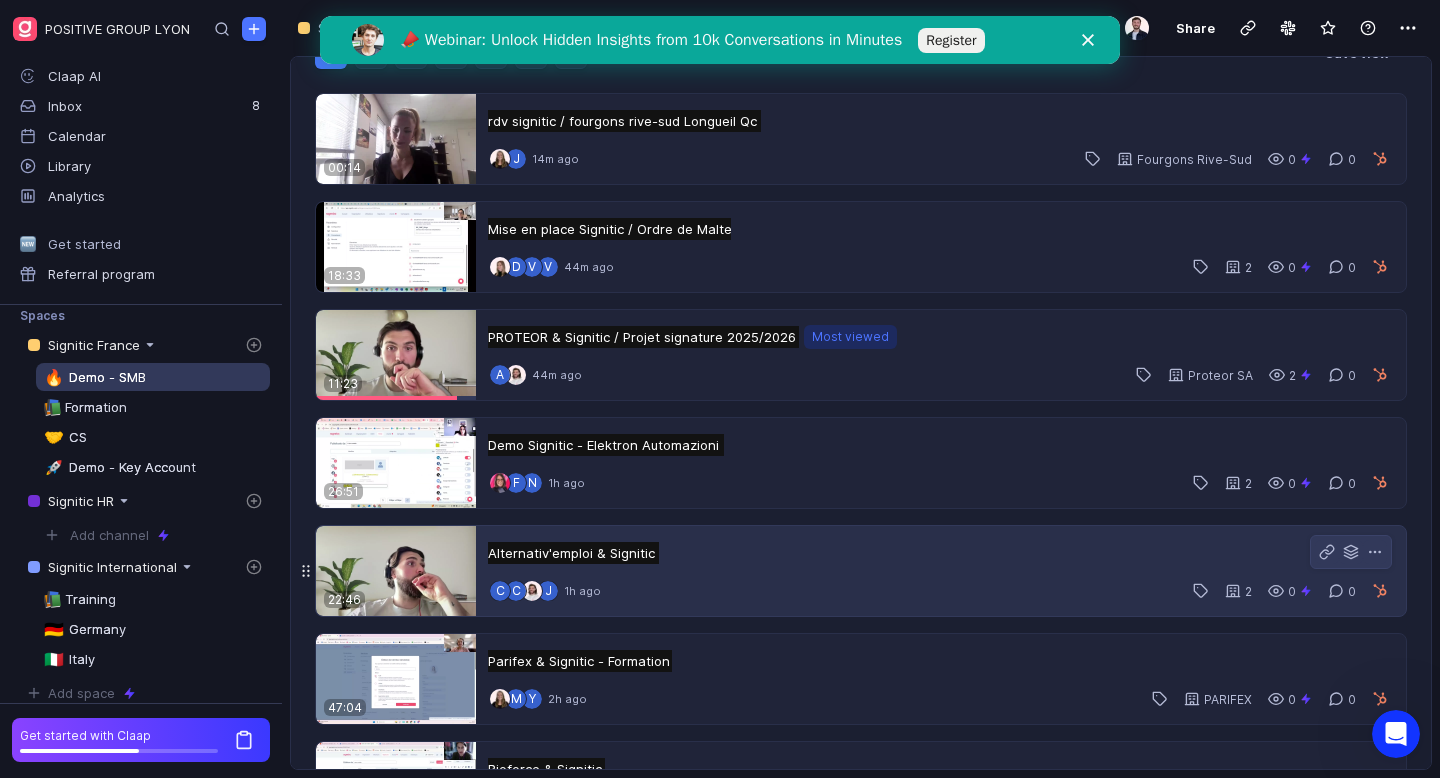 click on "Alternativ'emploi & Signitic Alternativ'emploi & Signitic Untitled" at bounding box center (573, 553) 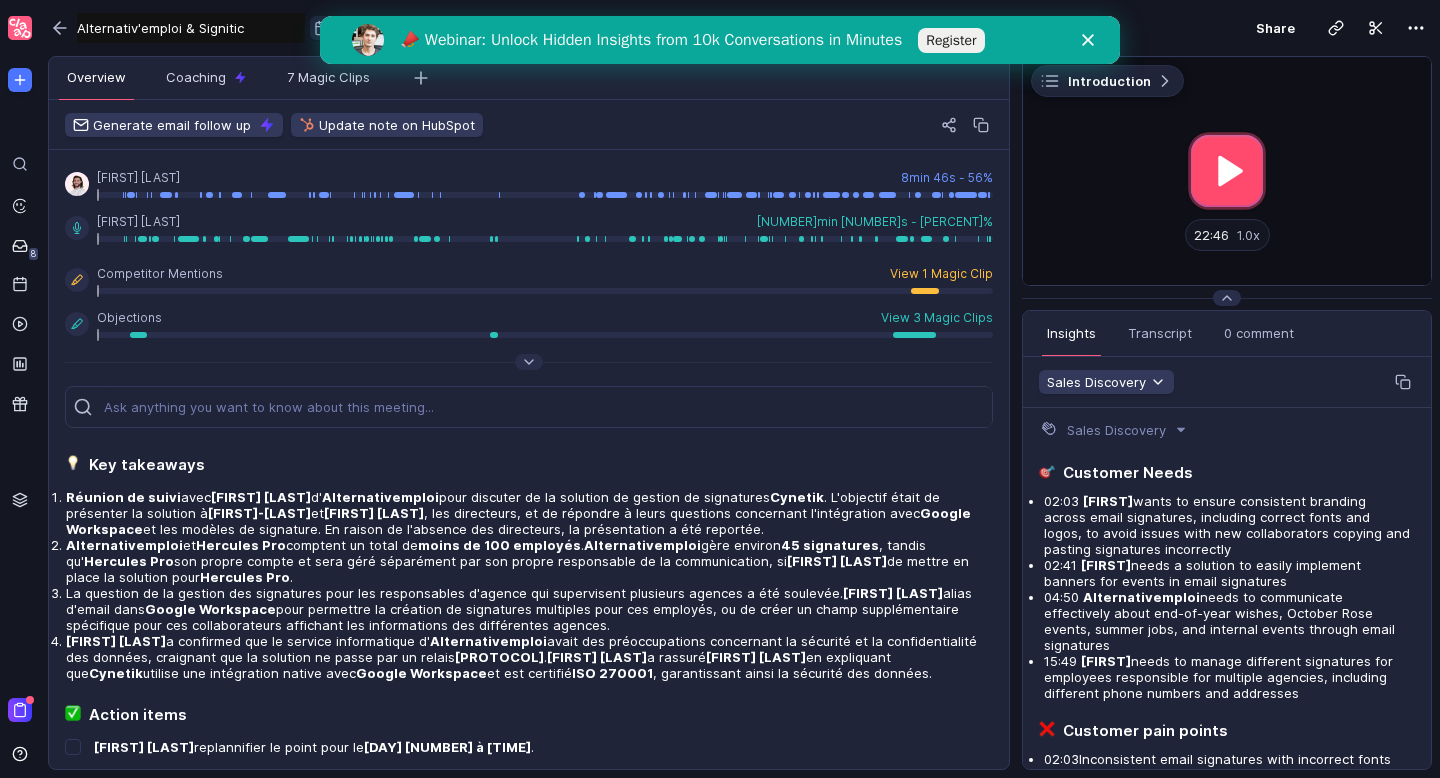 click at bounding box center (1227, 171) 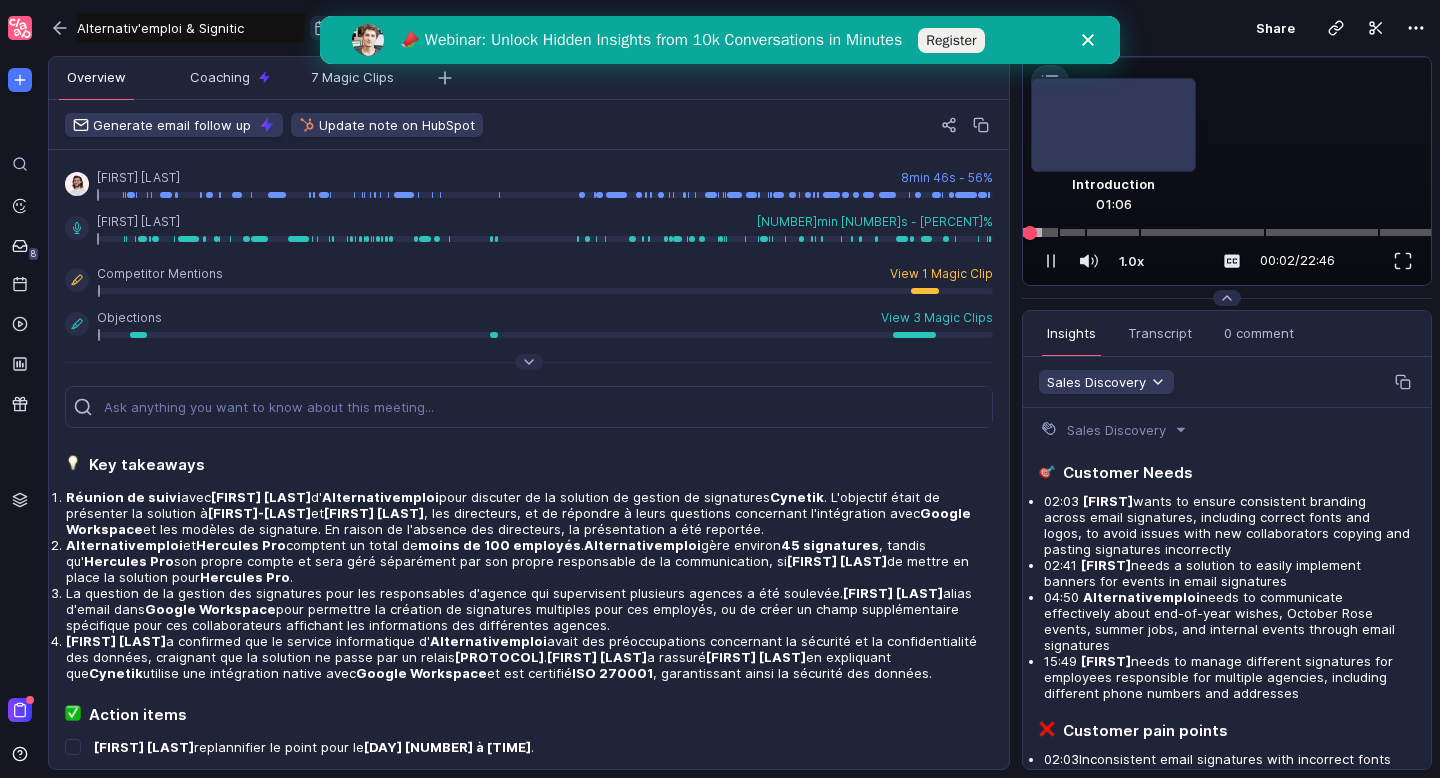 click at bounding box center (1227, 232) 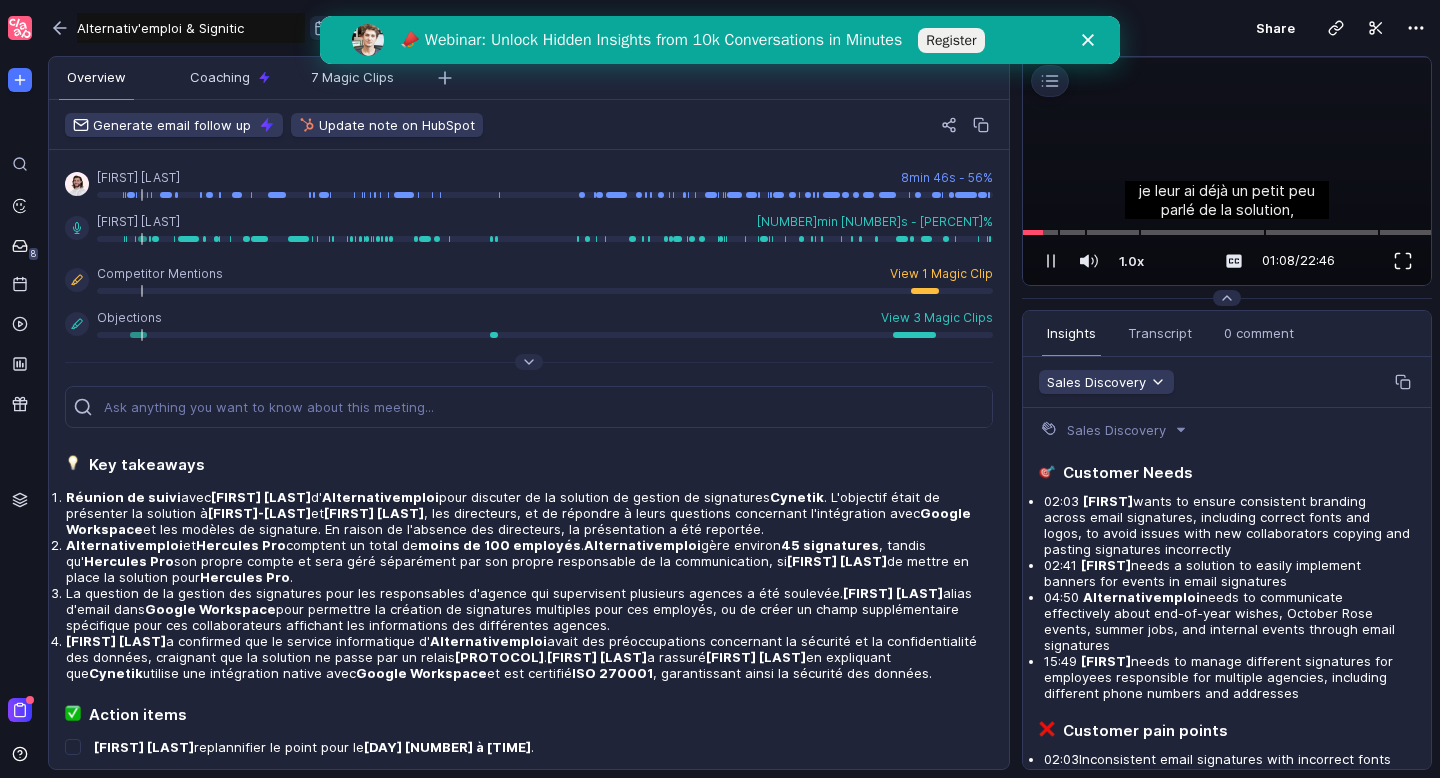 click at bounding box center [1403, 261] 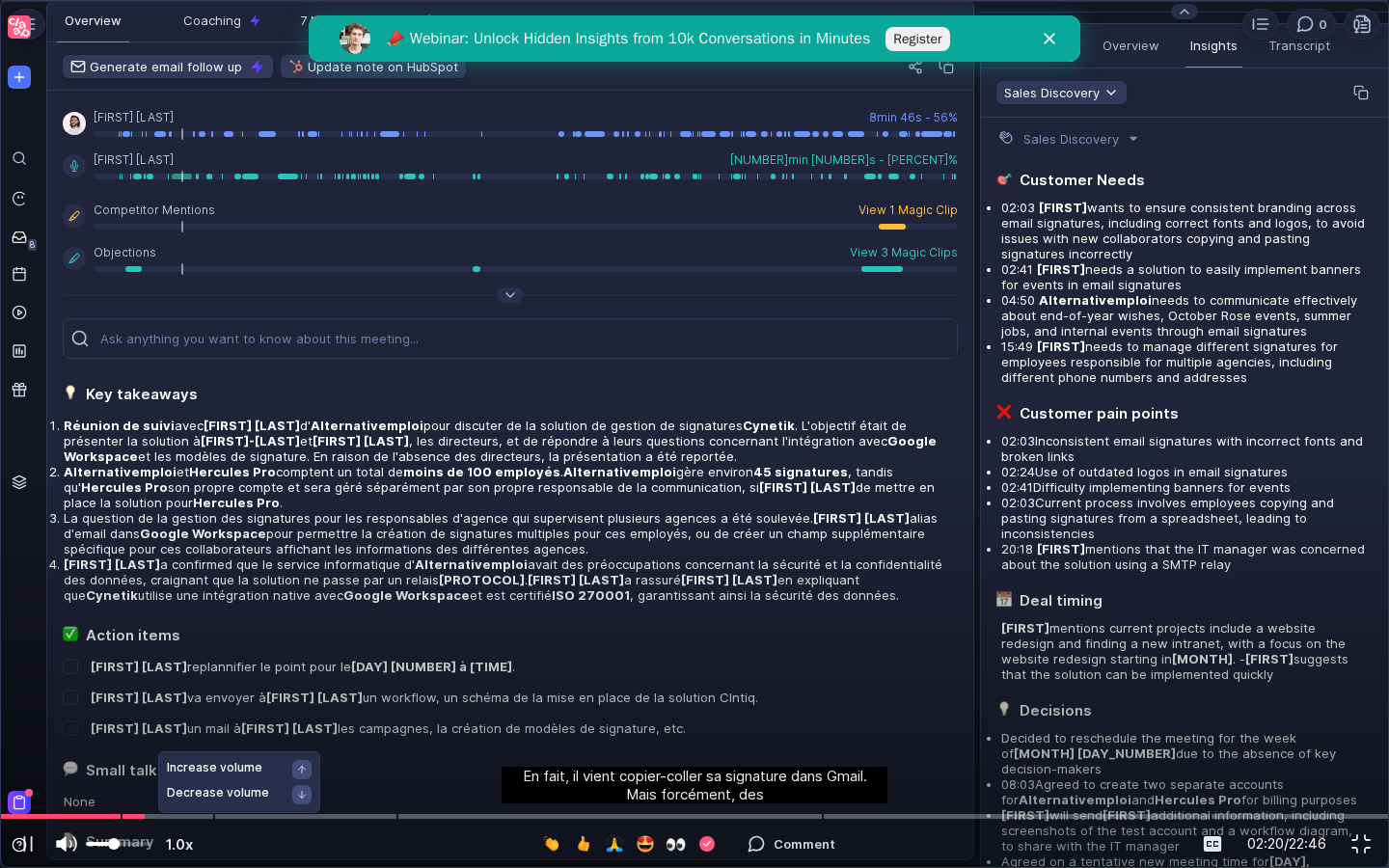 click at bounding box center (118, 844) 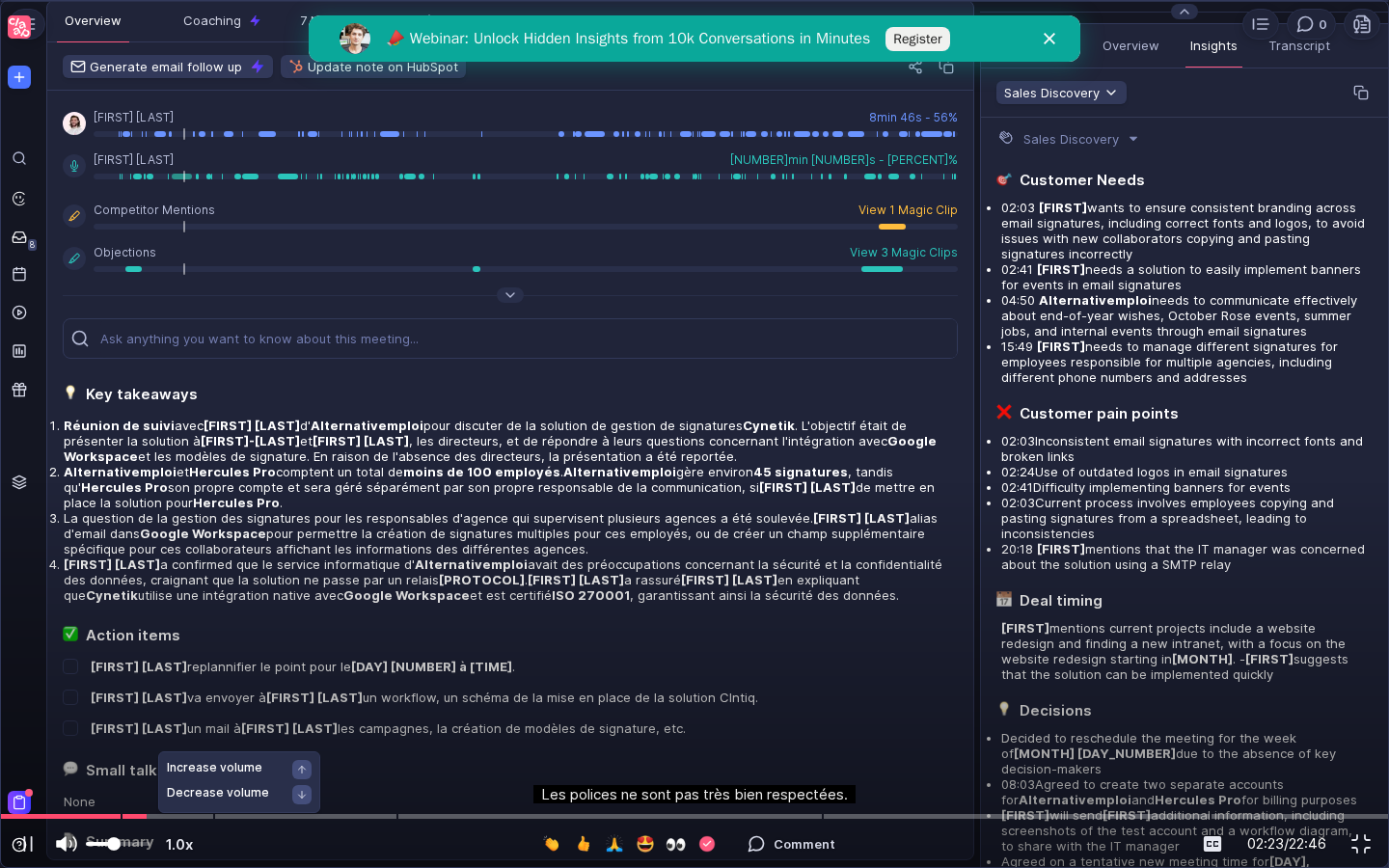 click at bounding box center [118, 844] 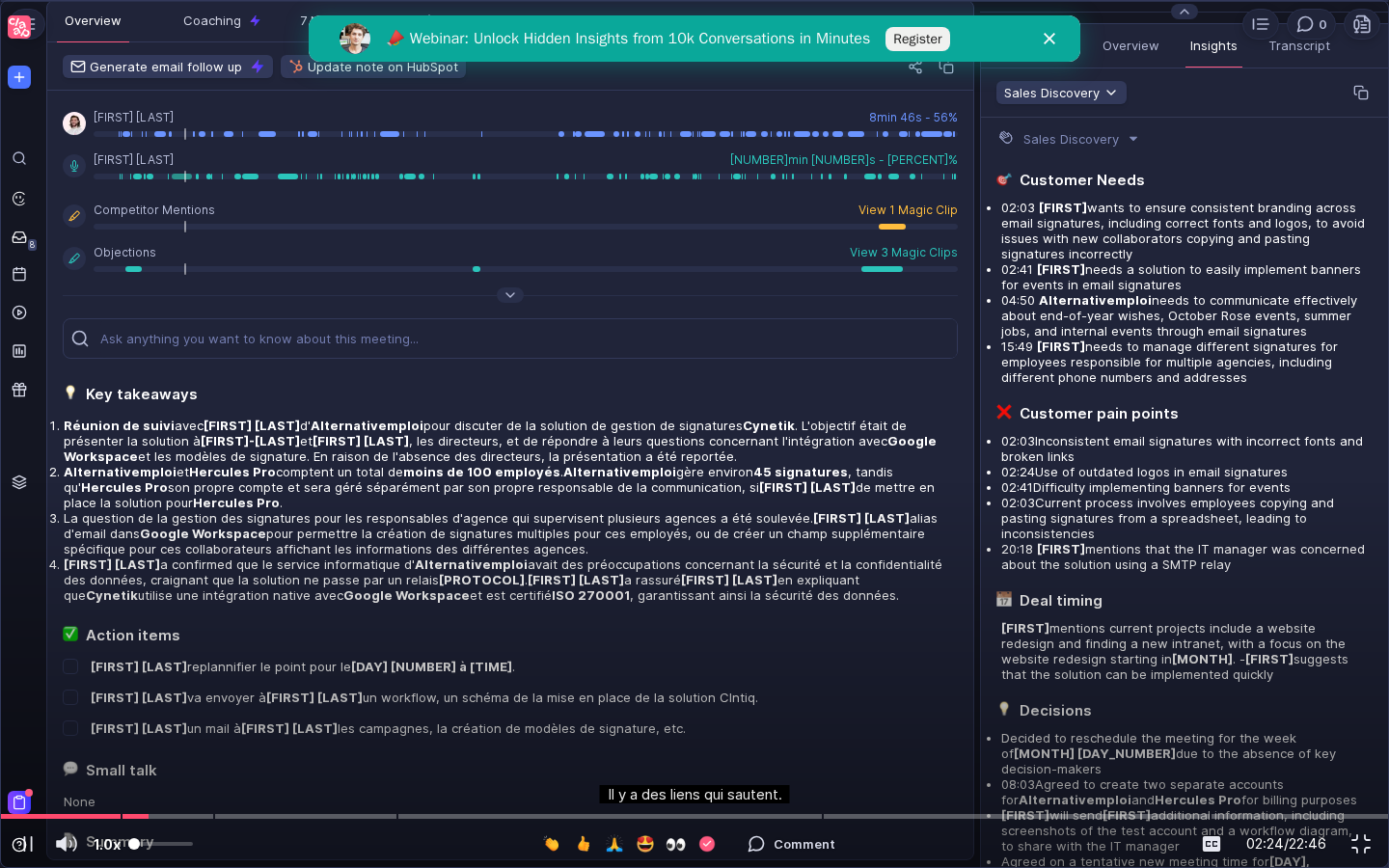 click on "1.0x" at bounding box center [144, 844] 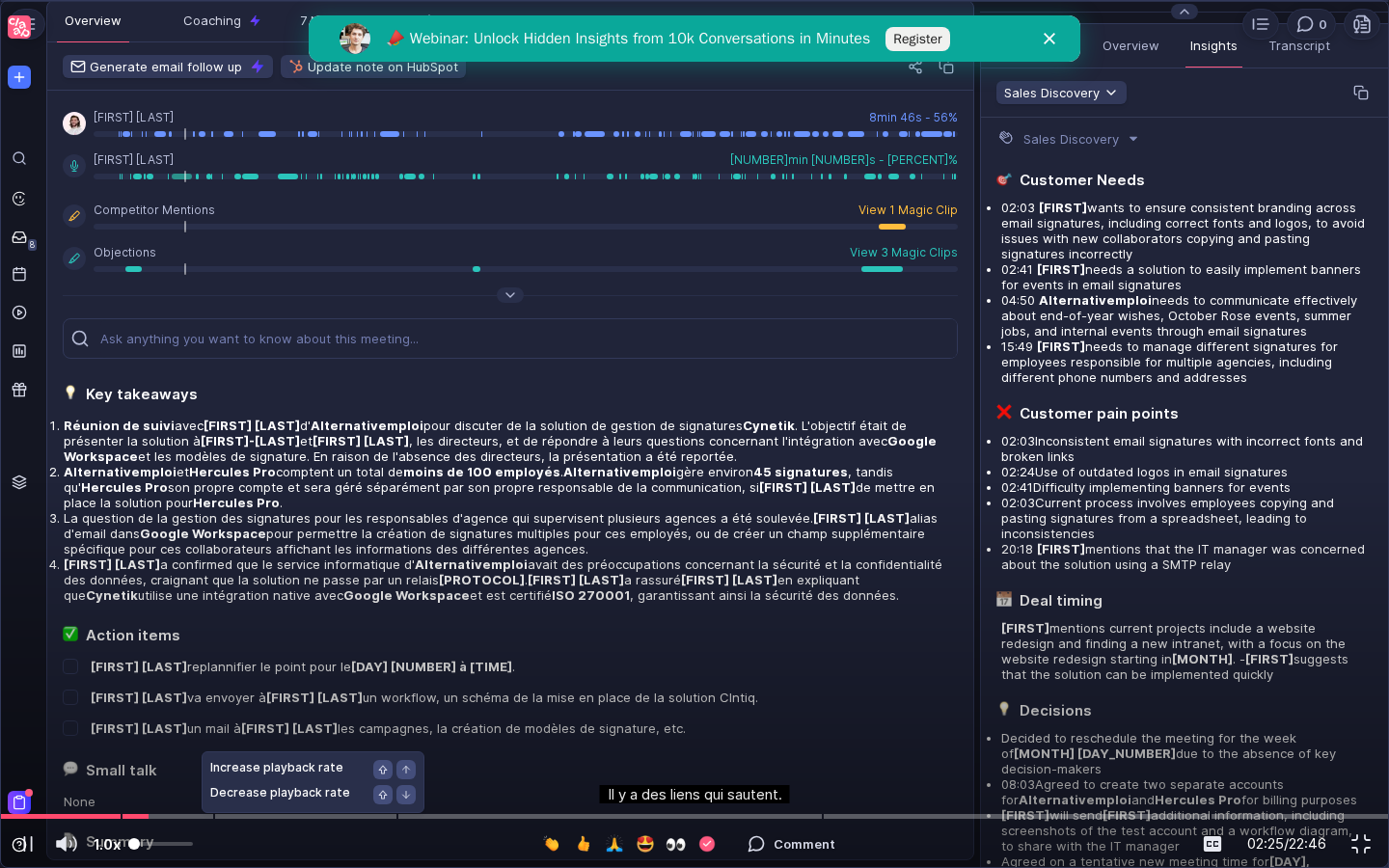click at bounding box center [160, 844] 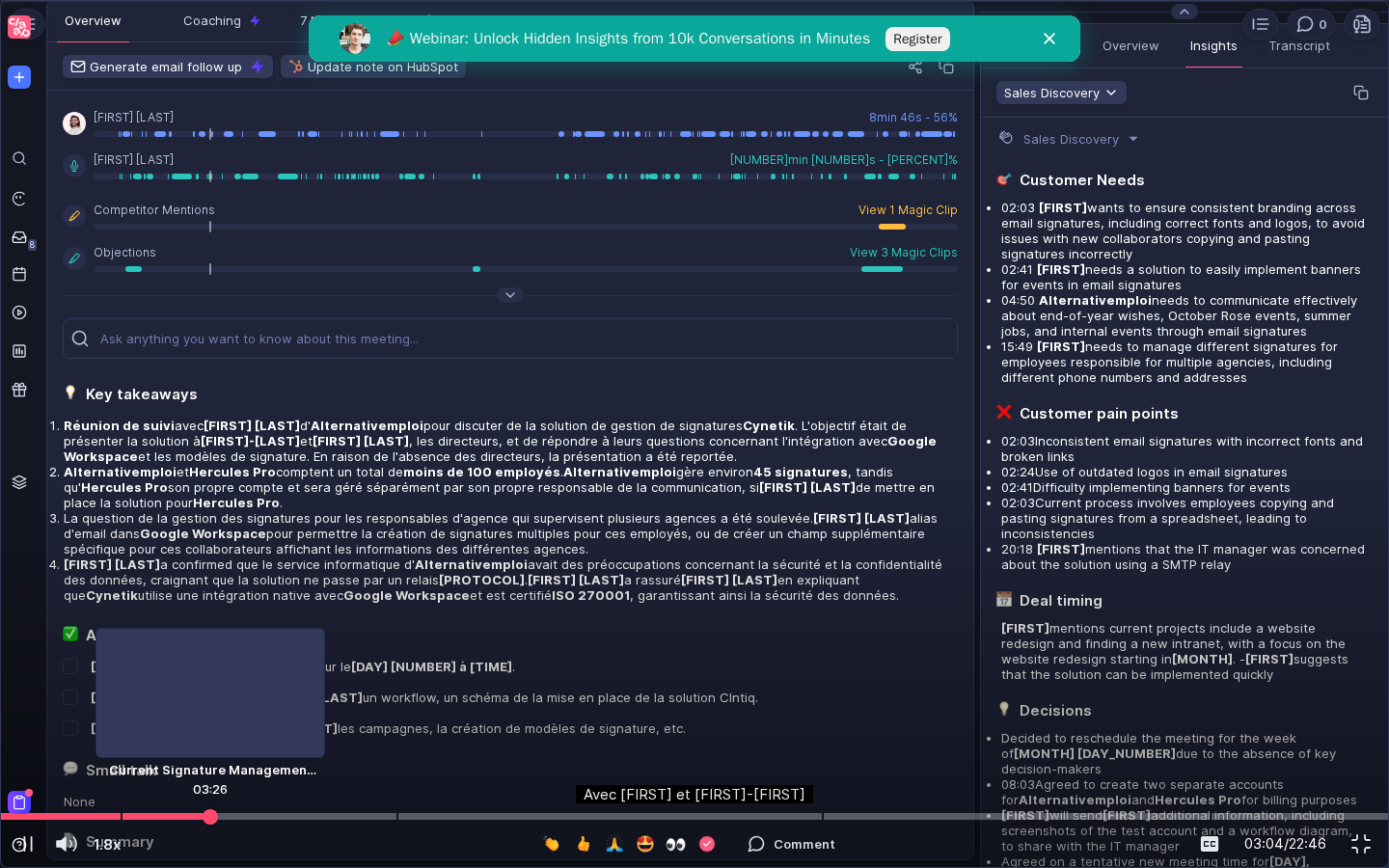 click at bounding box center [694, 816] 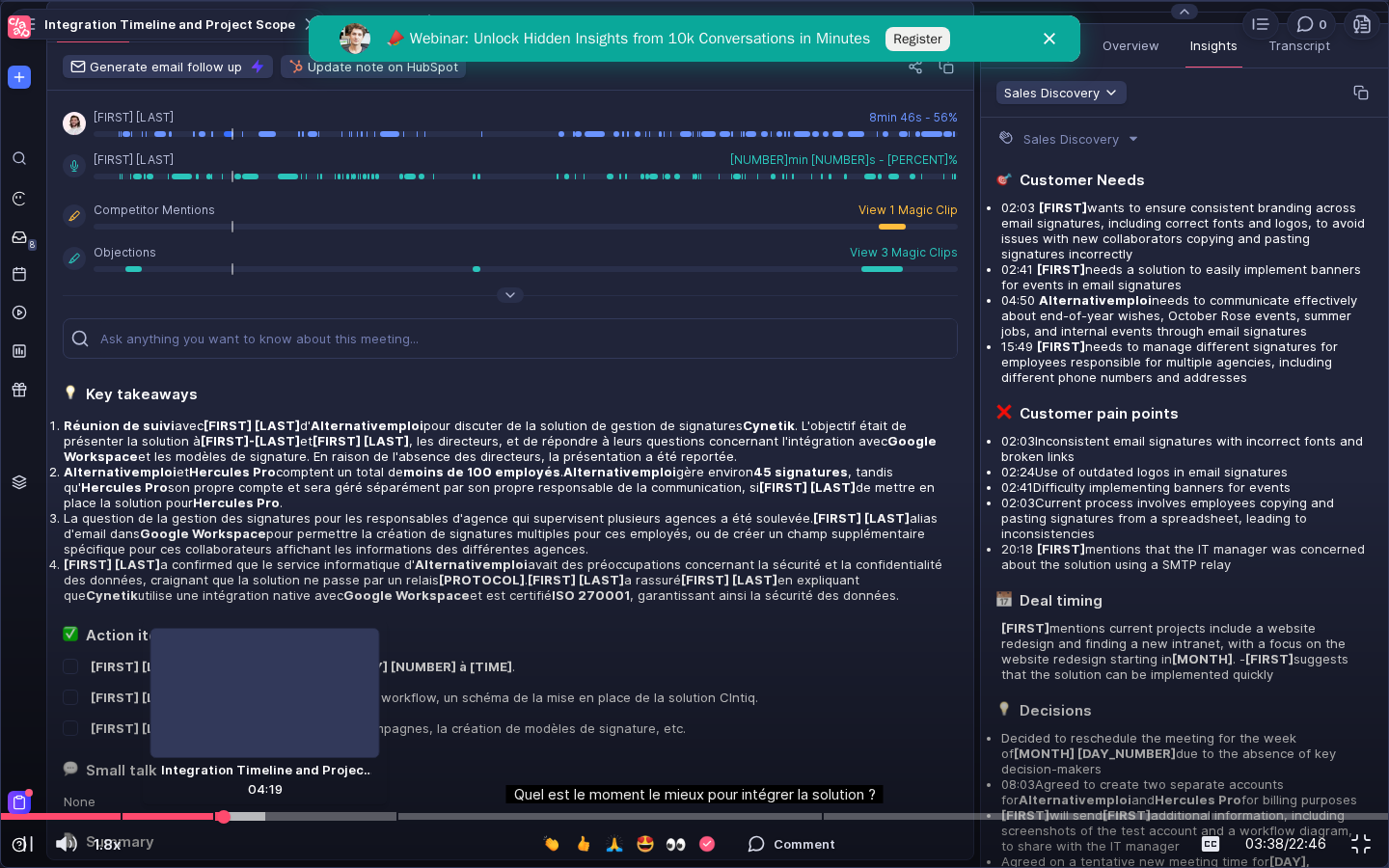 click at bounding box center (306, 817) 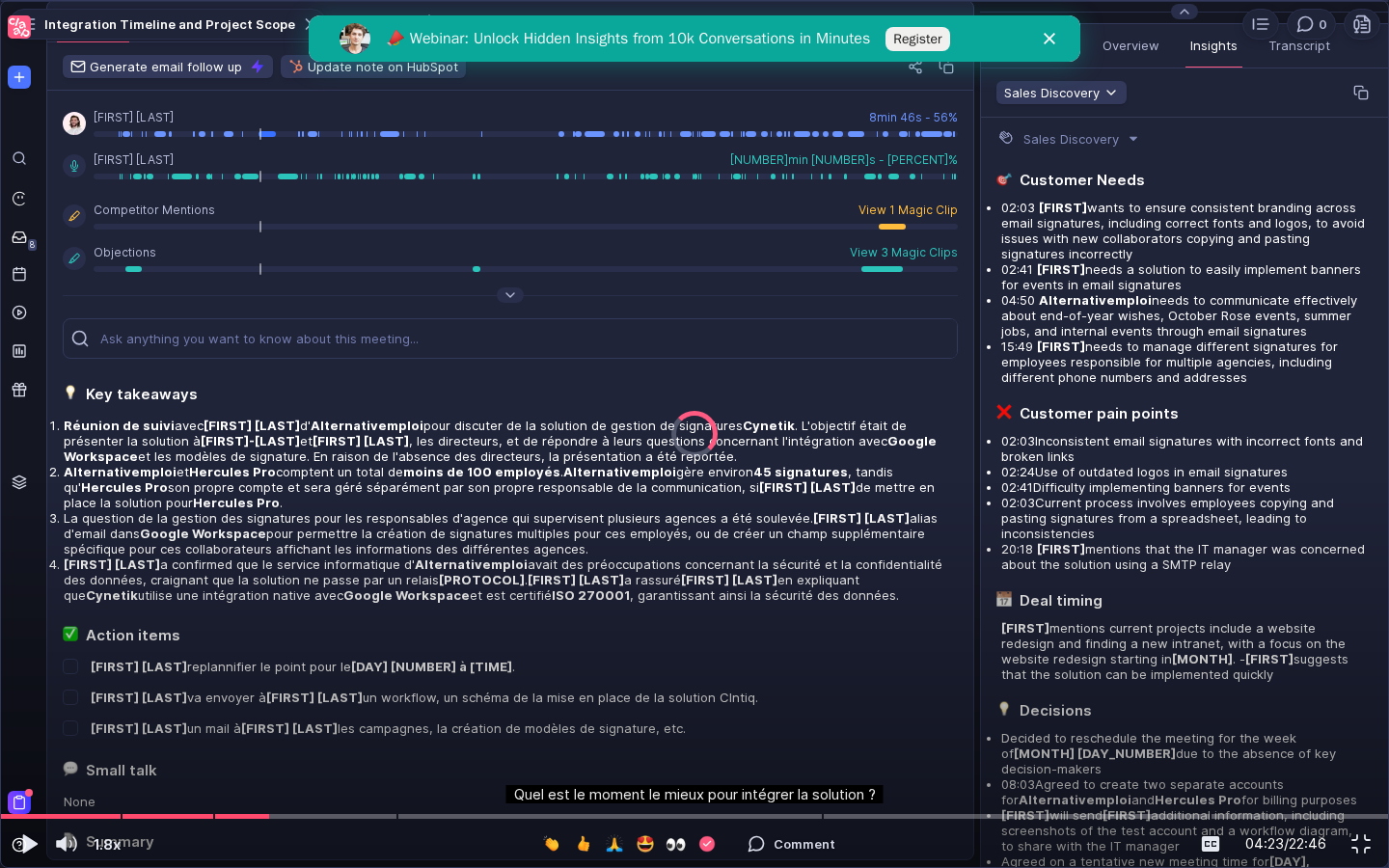 click at bounding box center [694, 44] 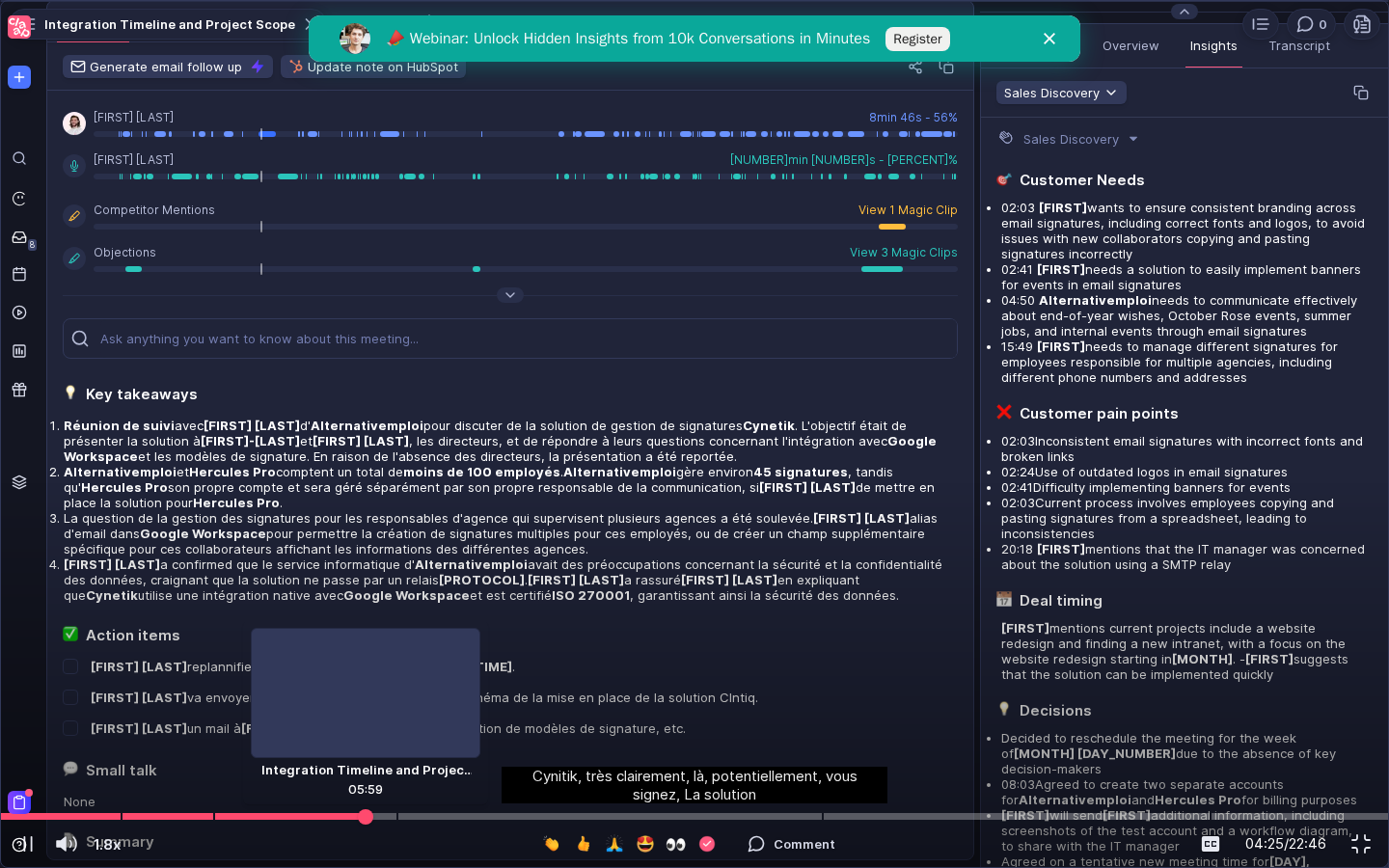 click at bounding box center (694, 816) 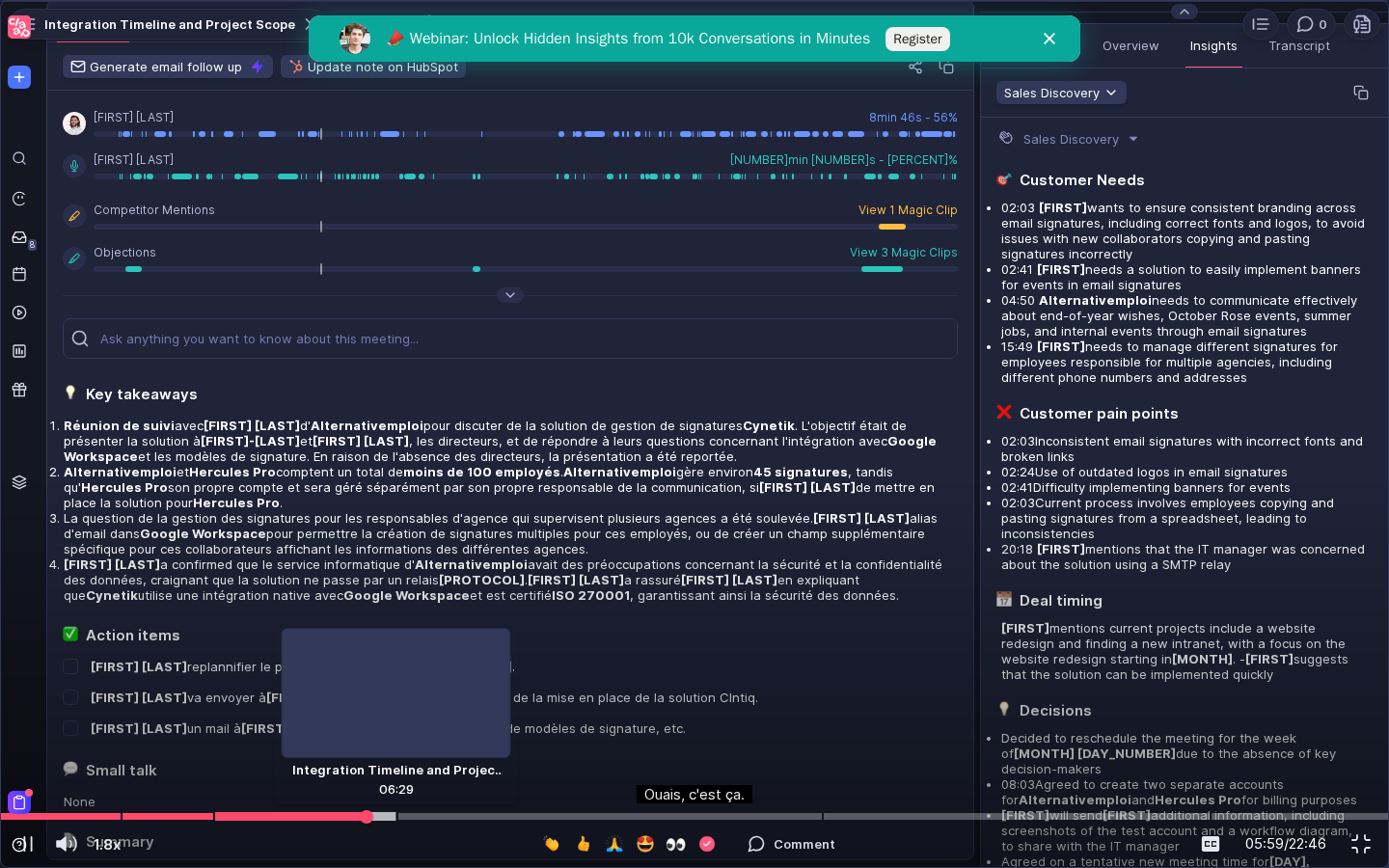 click at bounding box center (694, 816) 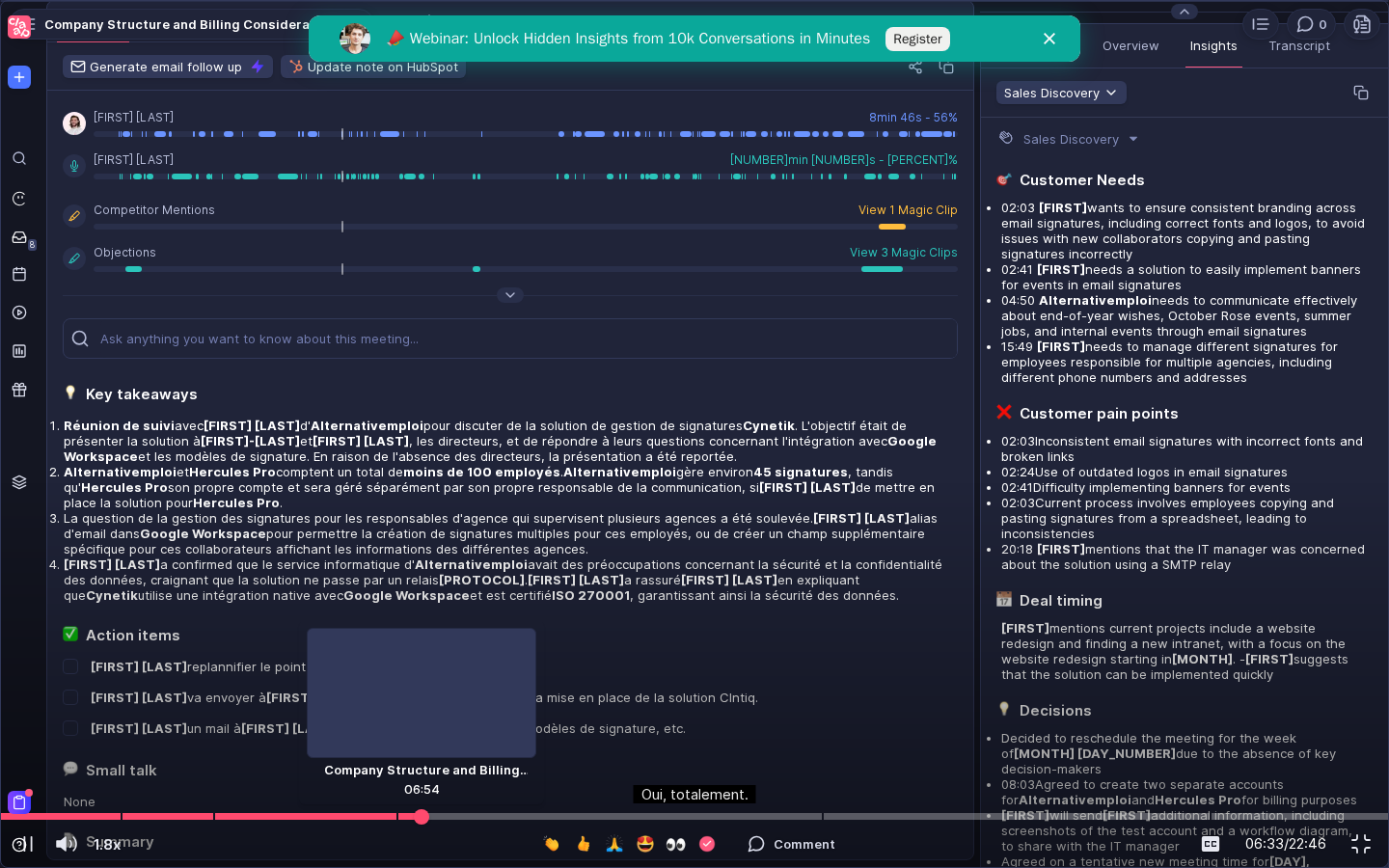 click at bounding box center (694, 816) 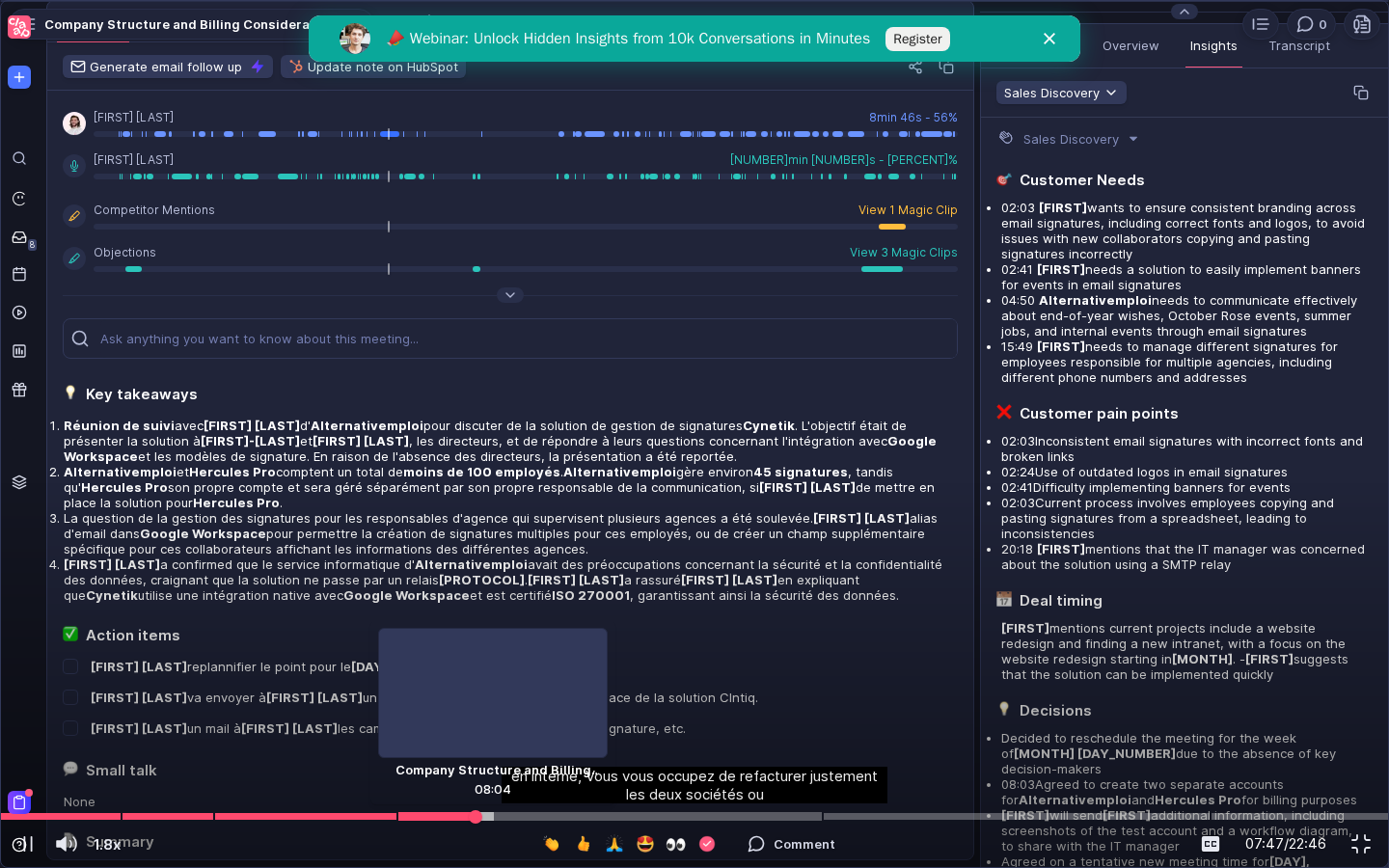 click at bounding box center [694, 816] 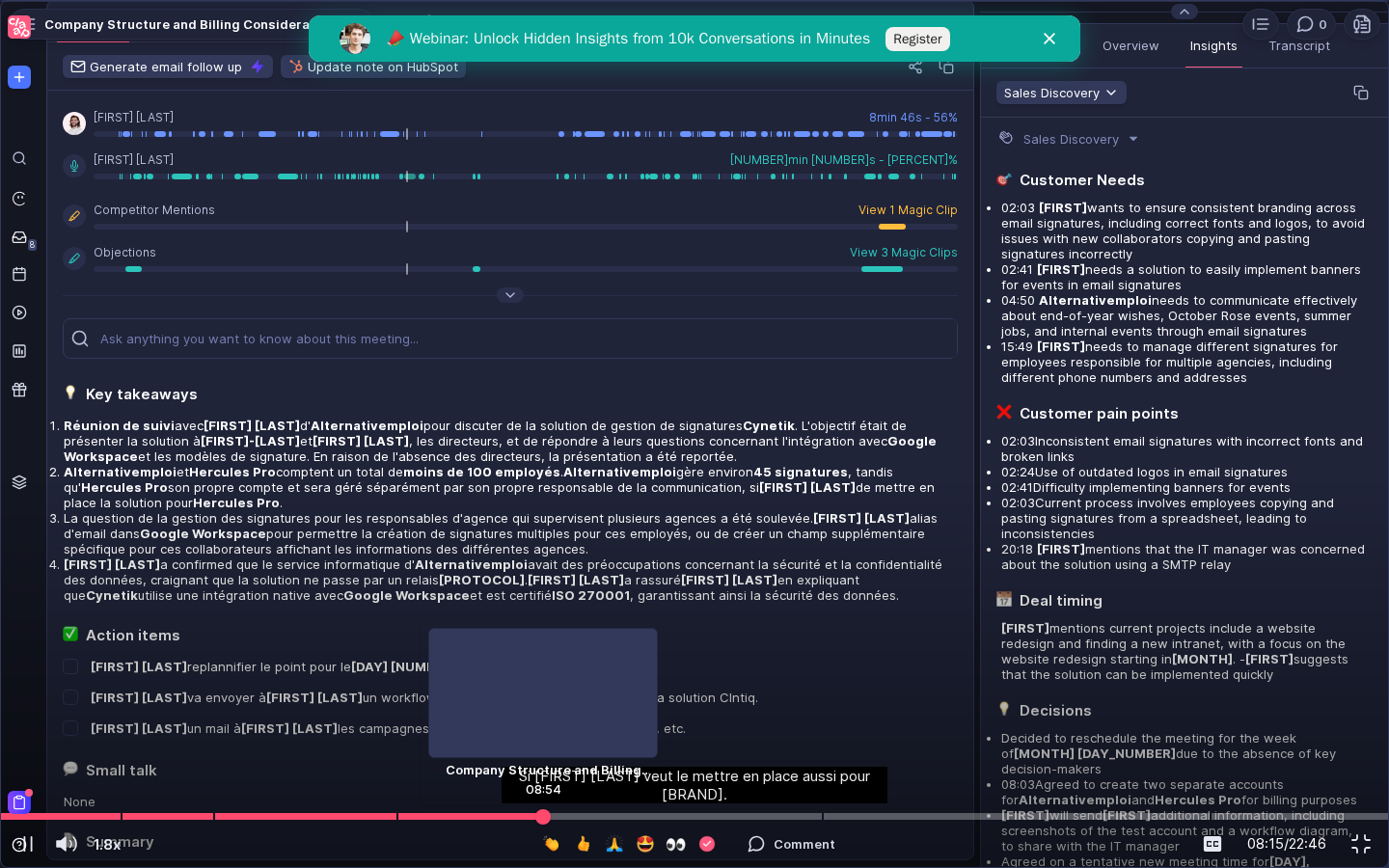 click at bounding box center [694, 816] 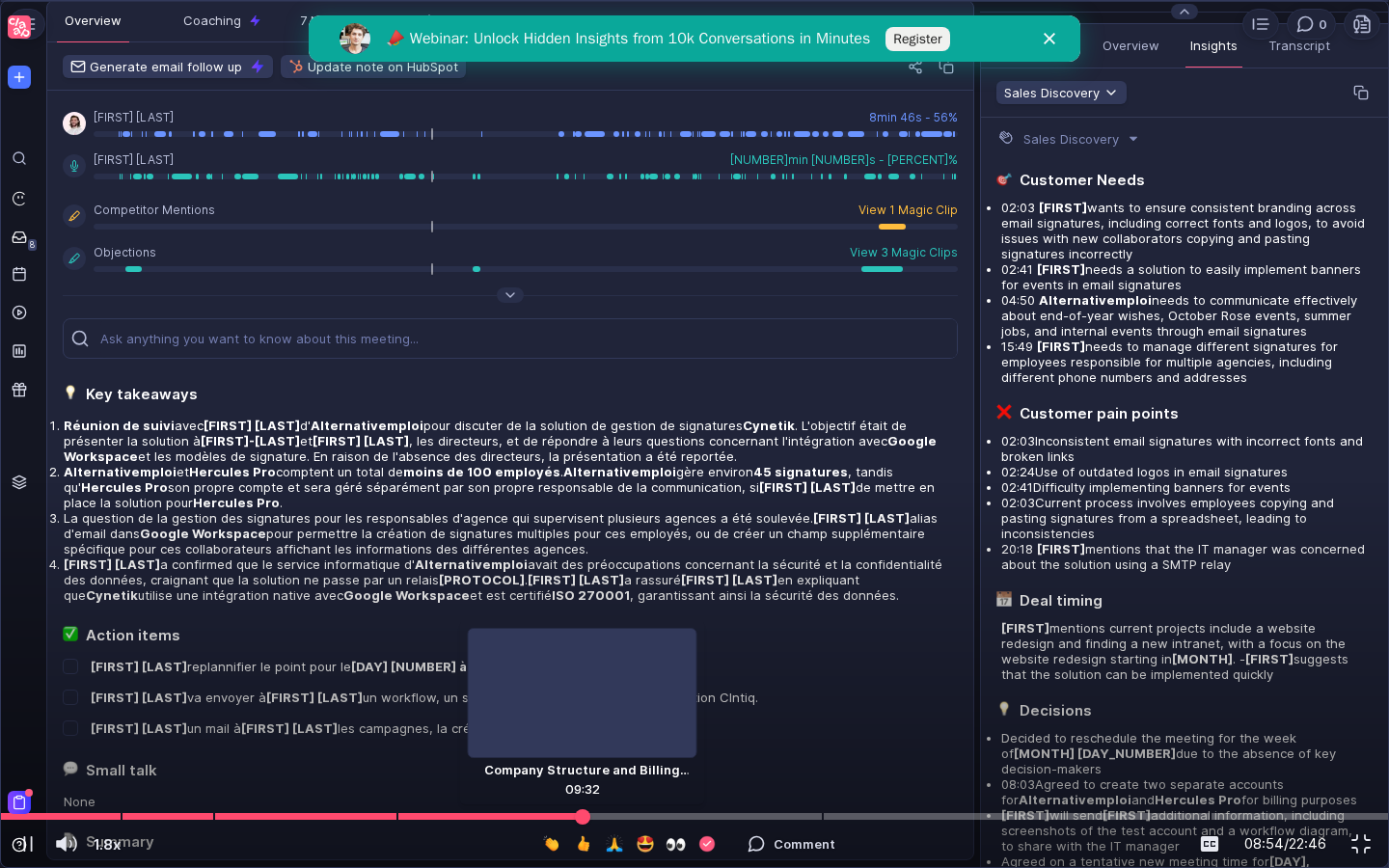 click at bounding box center [694, 816] 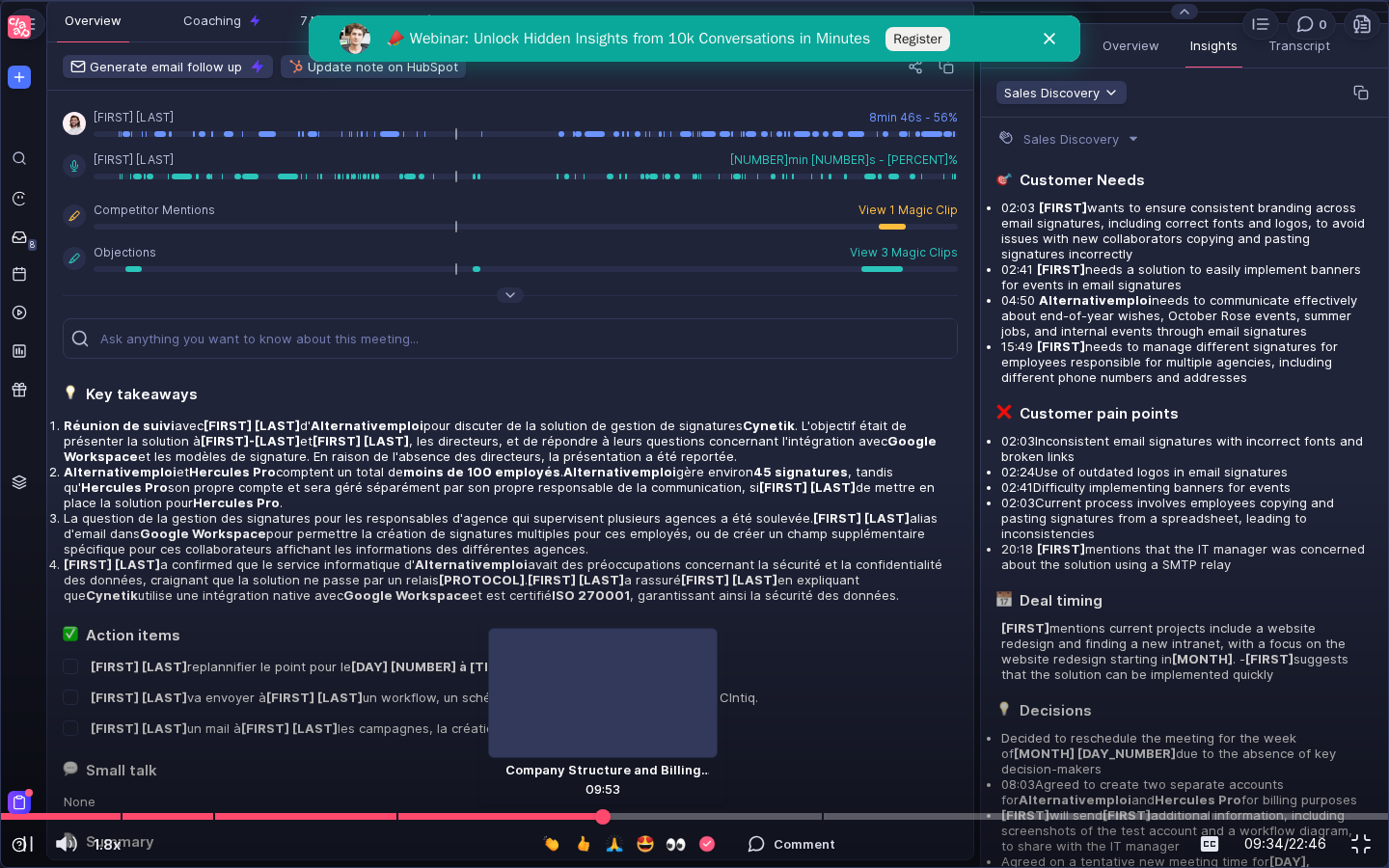 click at bounding box center [694, 816] 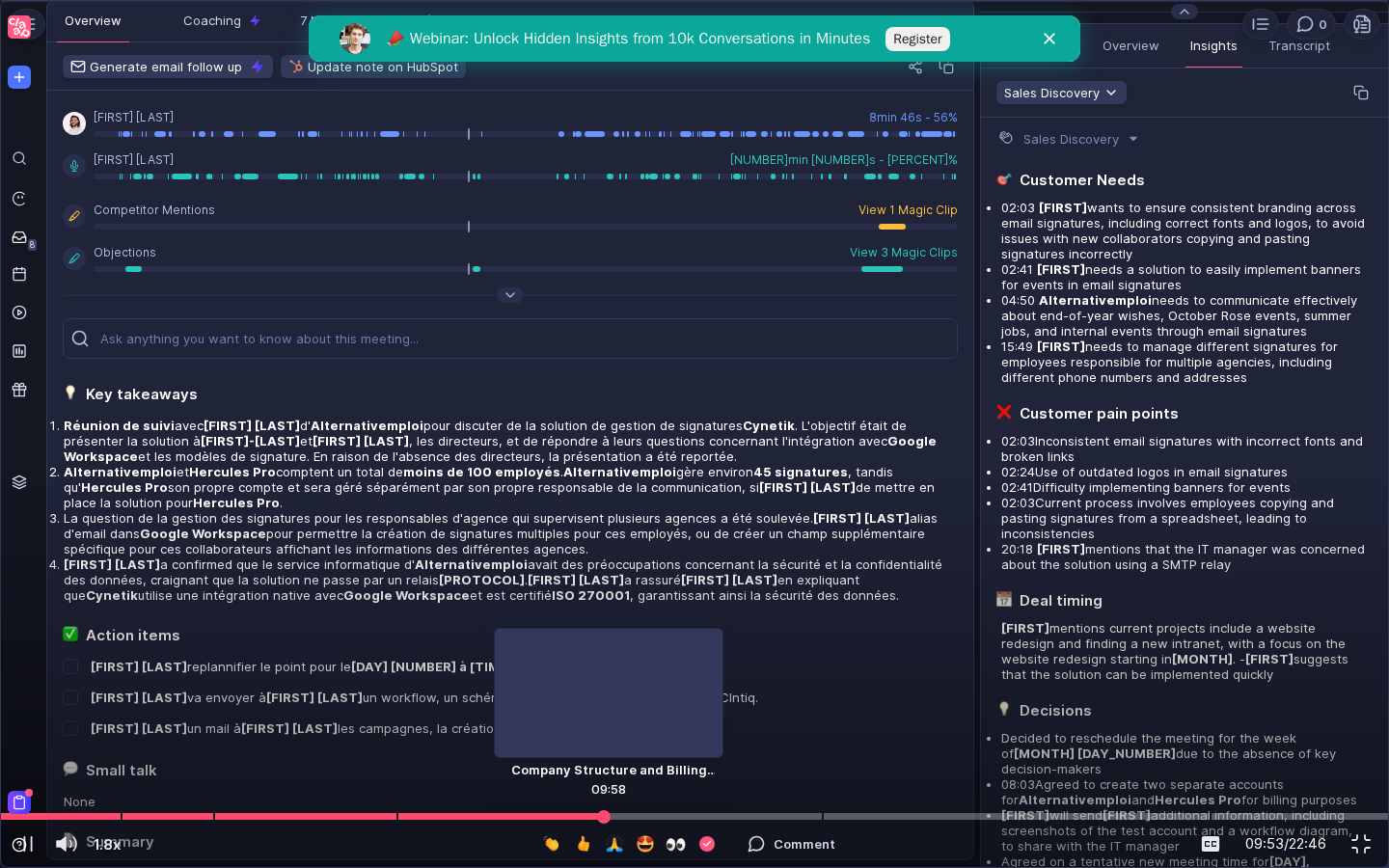 click at bounding box center [694, 816] 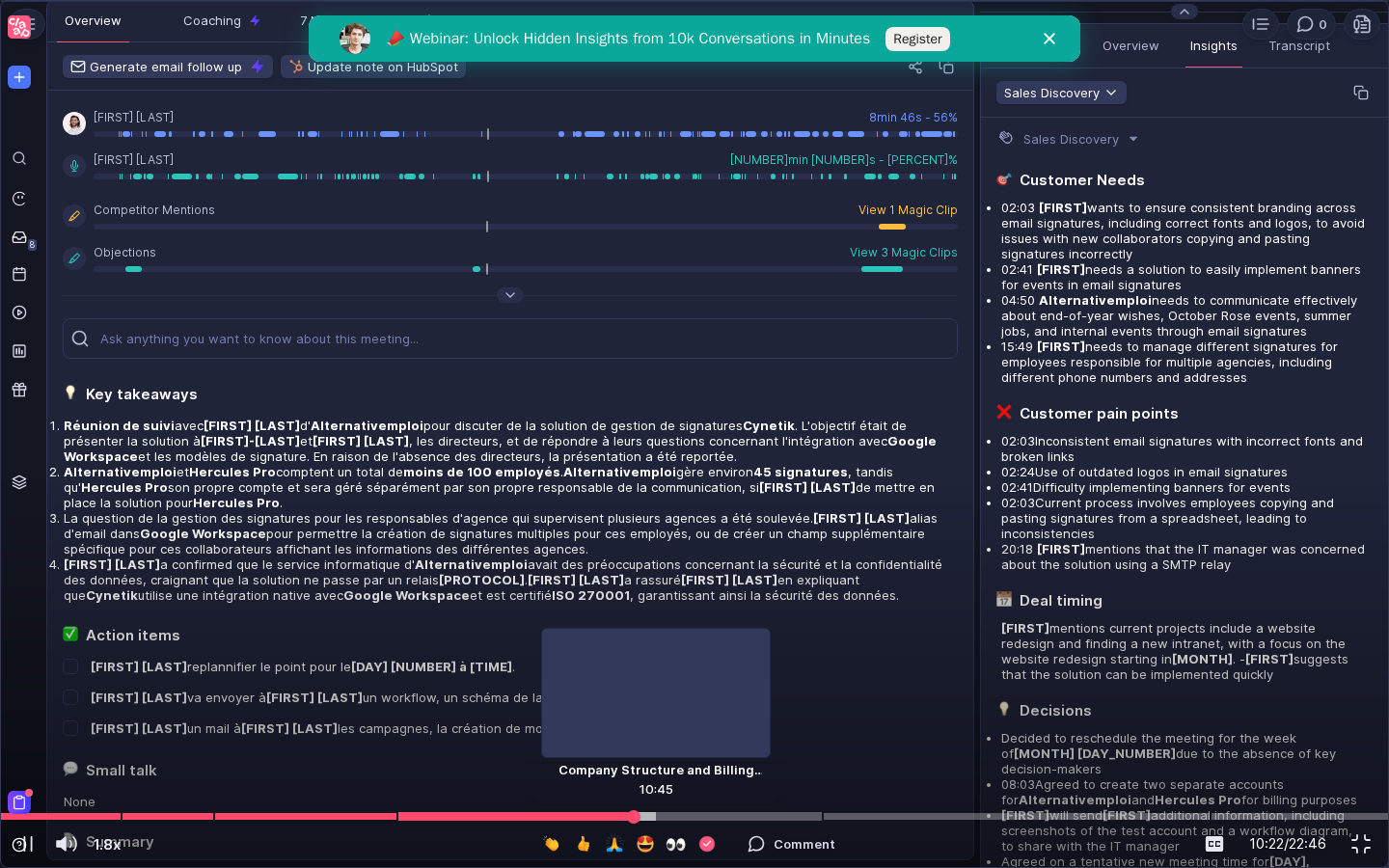 click at bounding box center [694, 816] 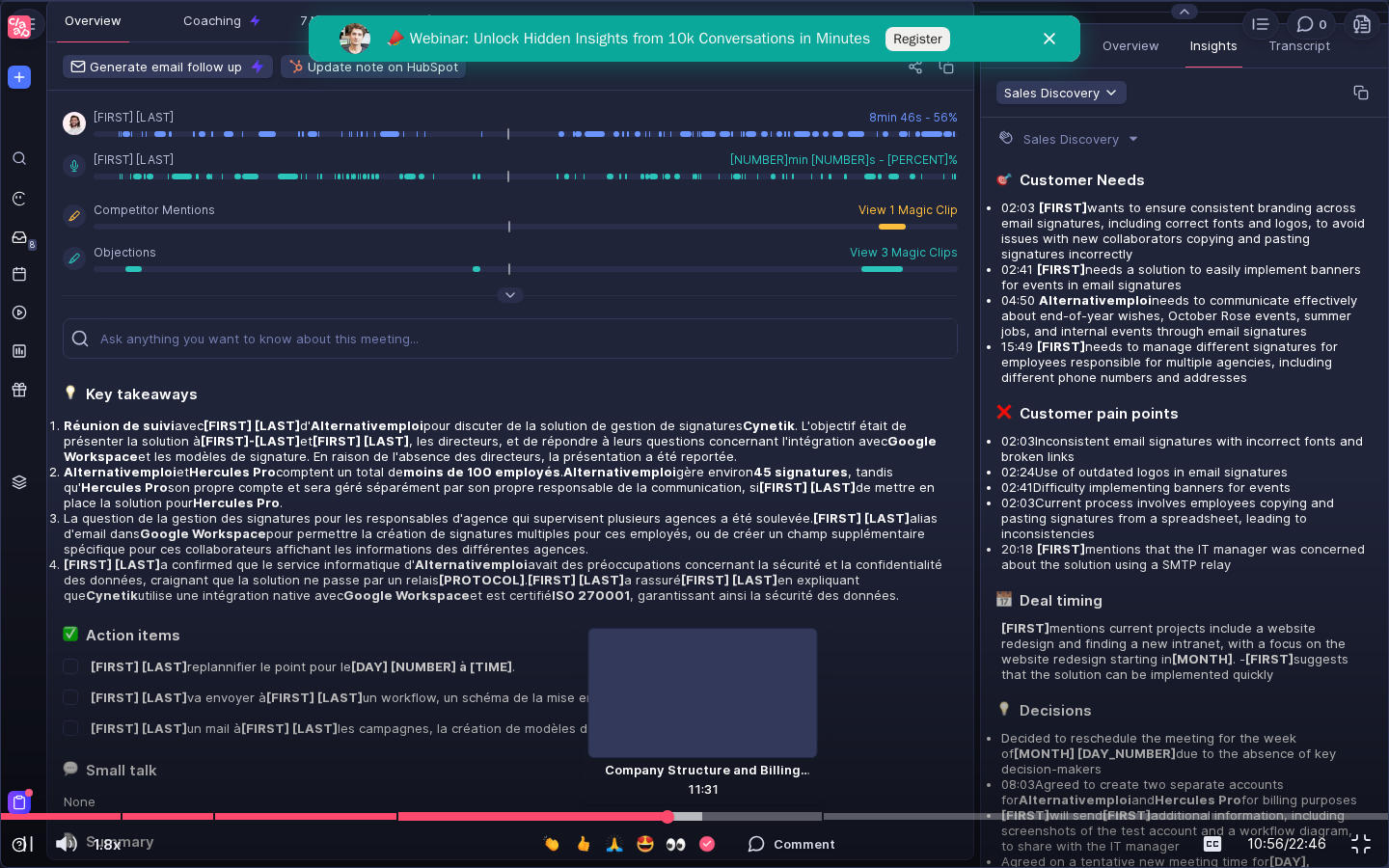 click at bounding box center (694, 816) 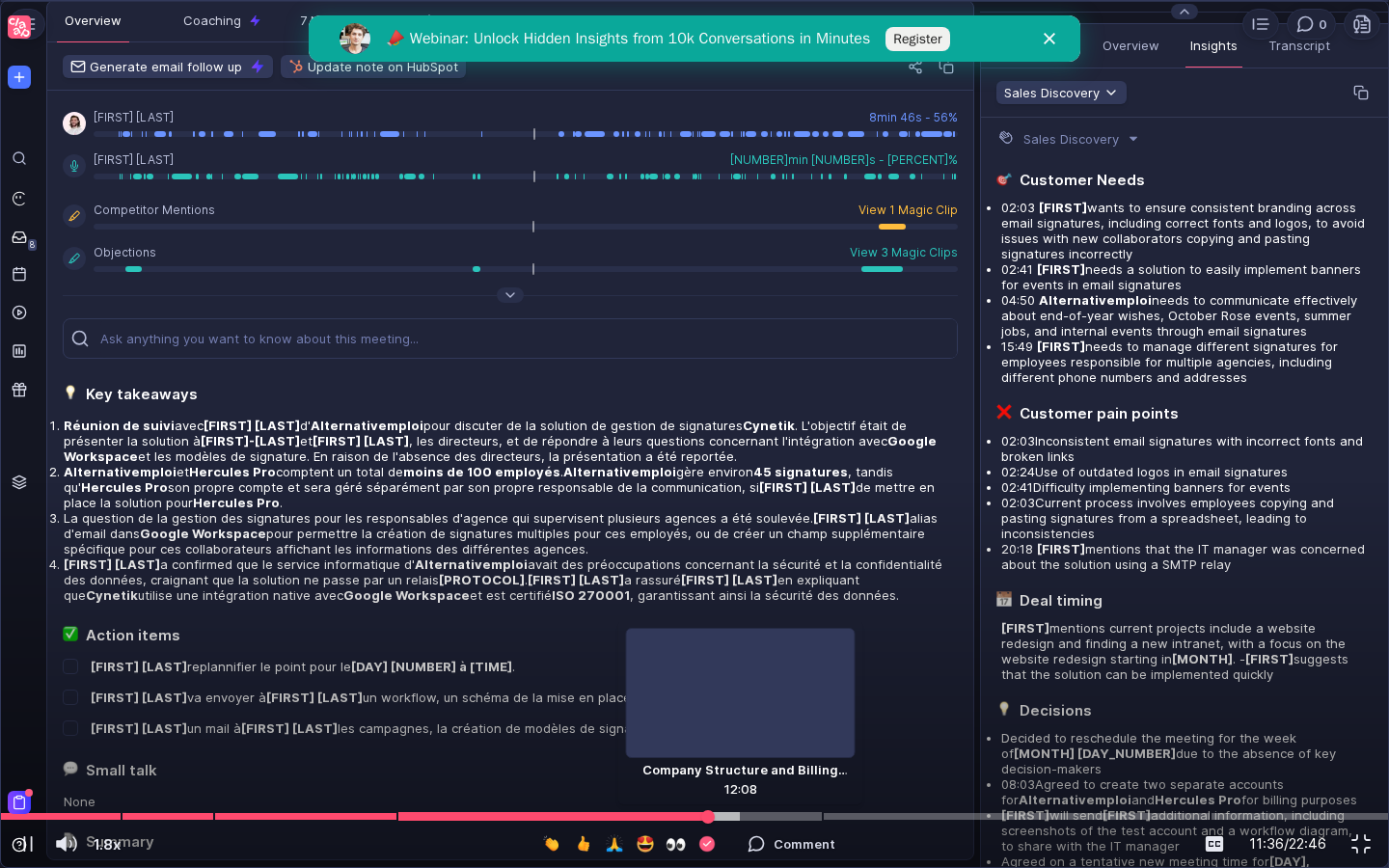 click at bounding box center (694, 816) 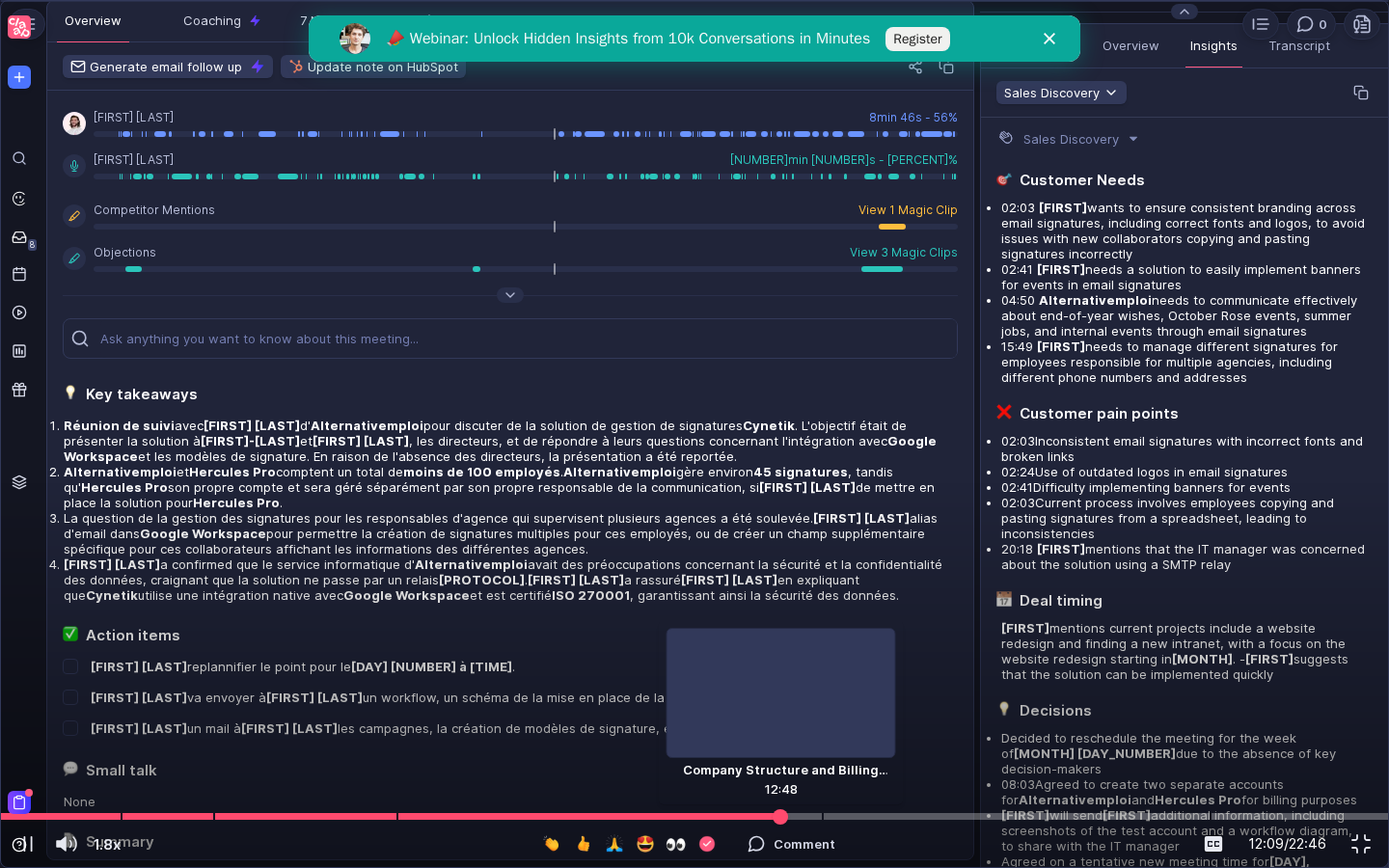 click at bounding box center [694, 816] 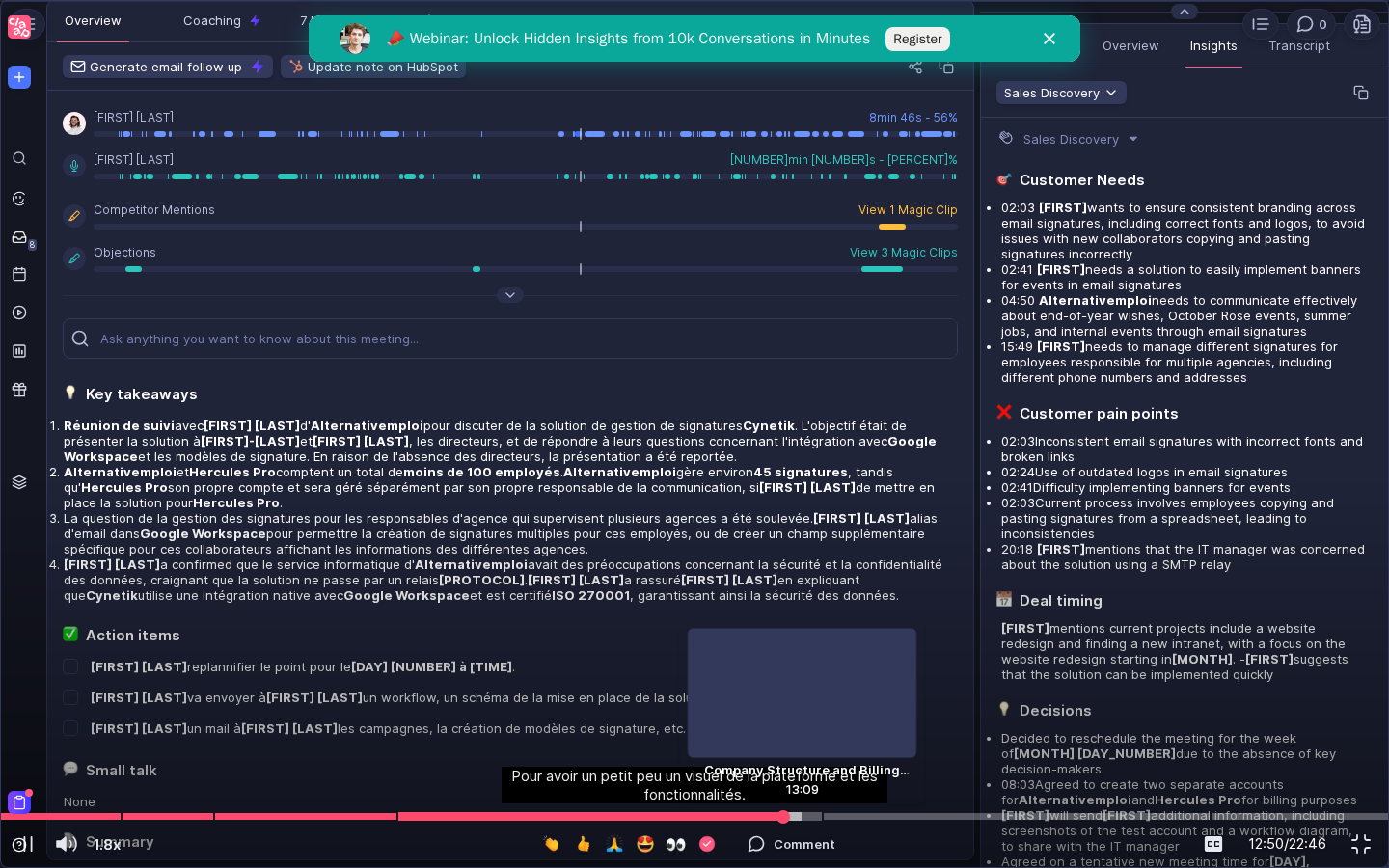 click at bounding box center [694, 816] 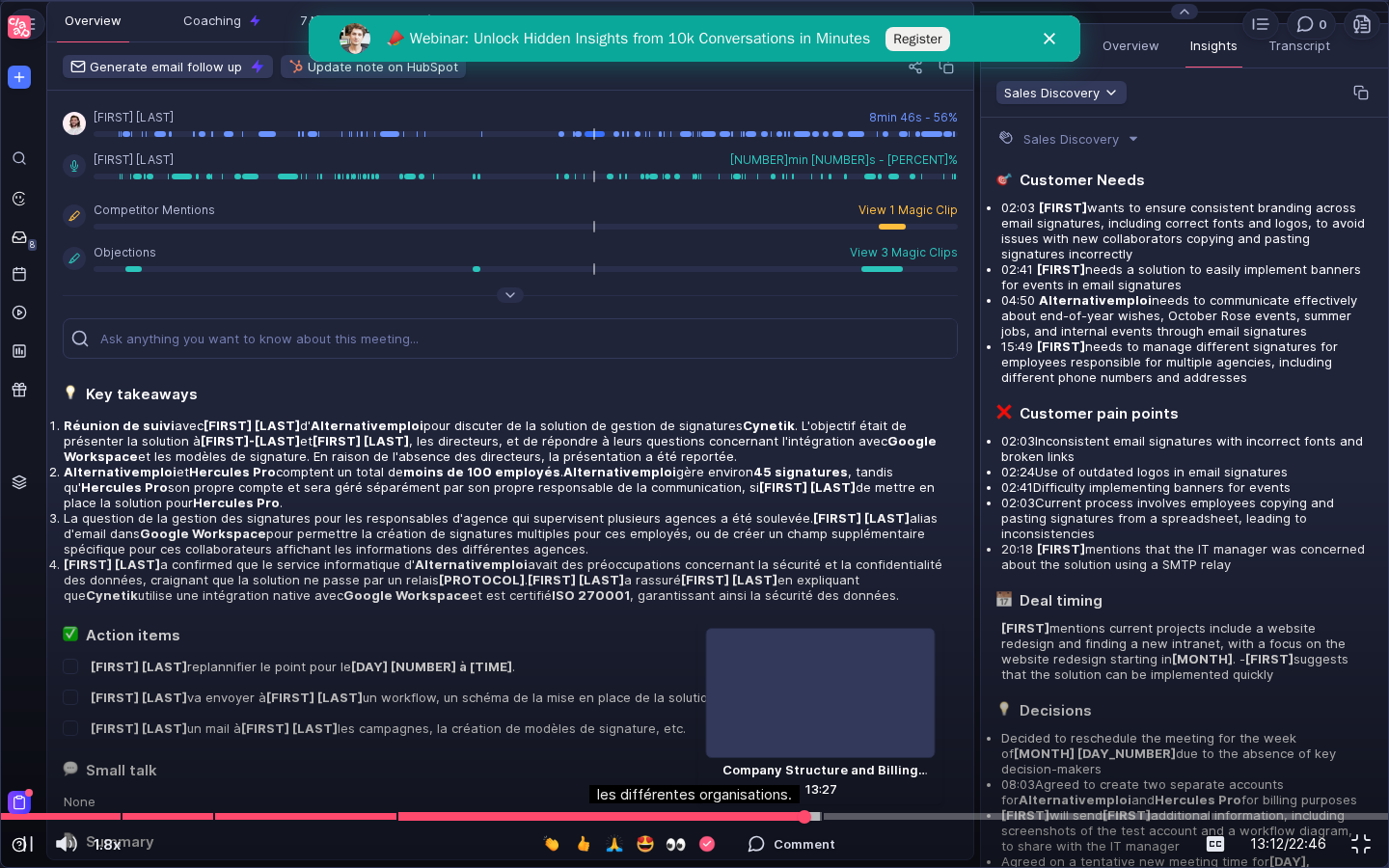 click at bounding box center [694, 816] 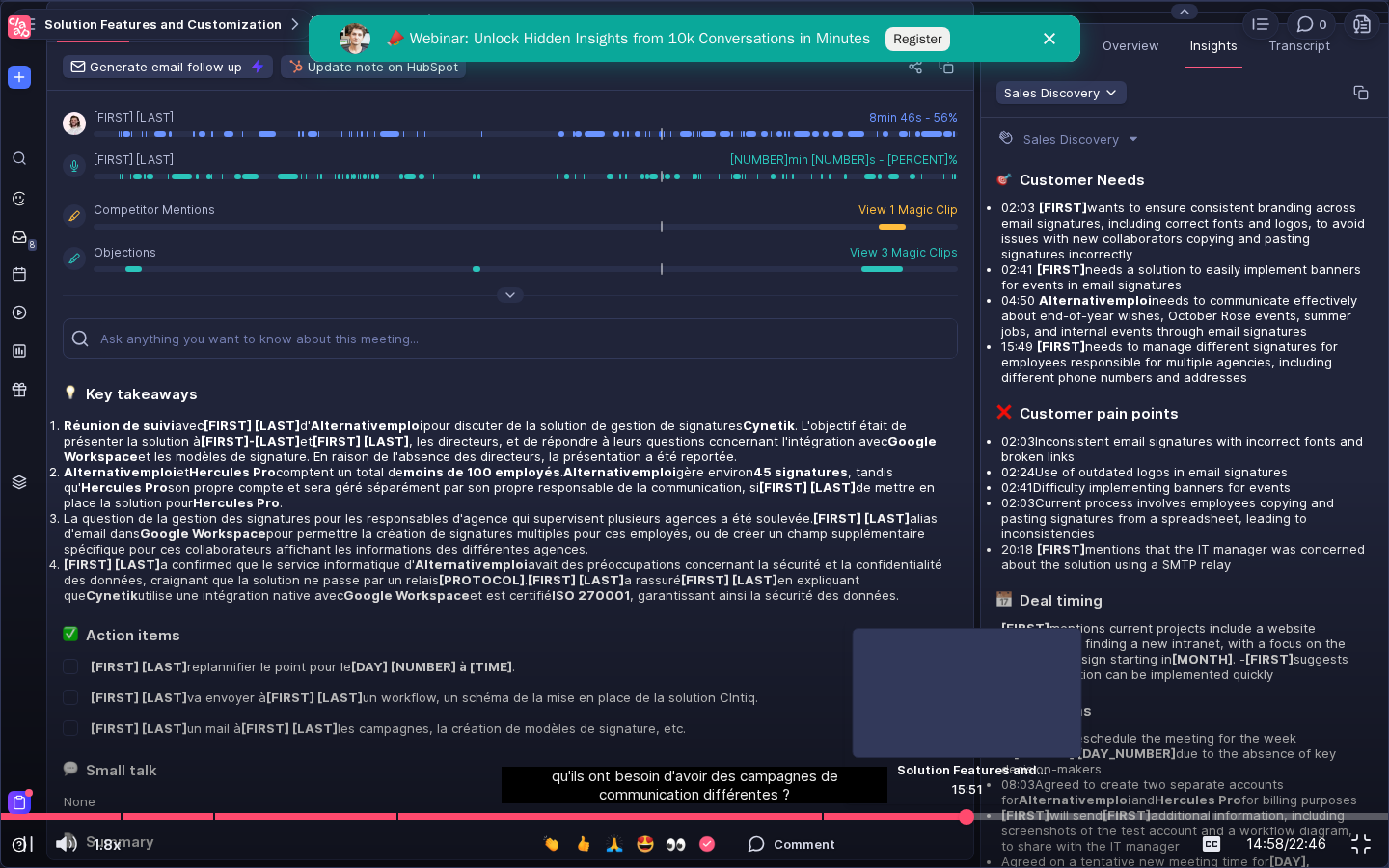 click at bounding box center [694, 816] 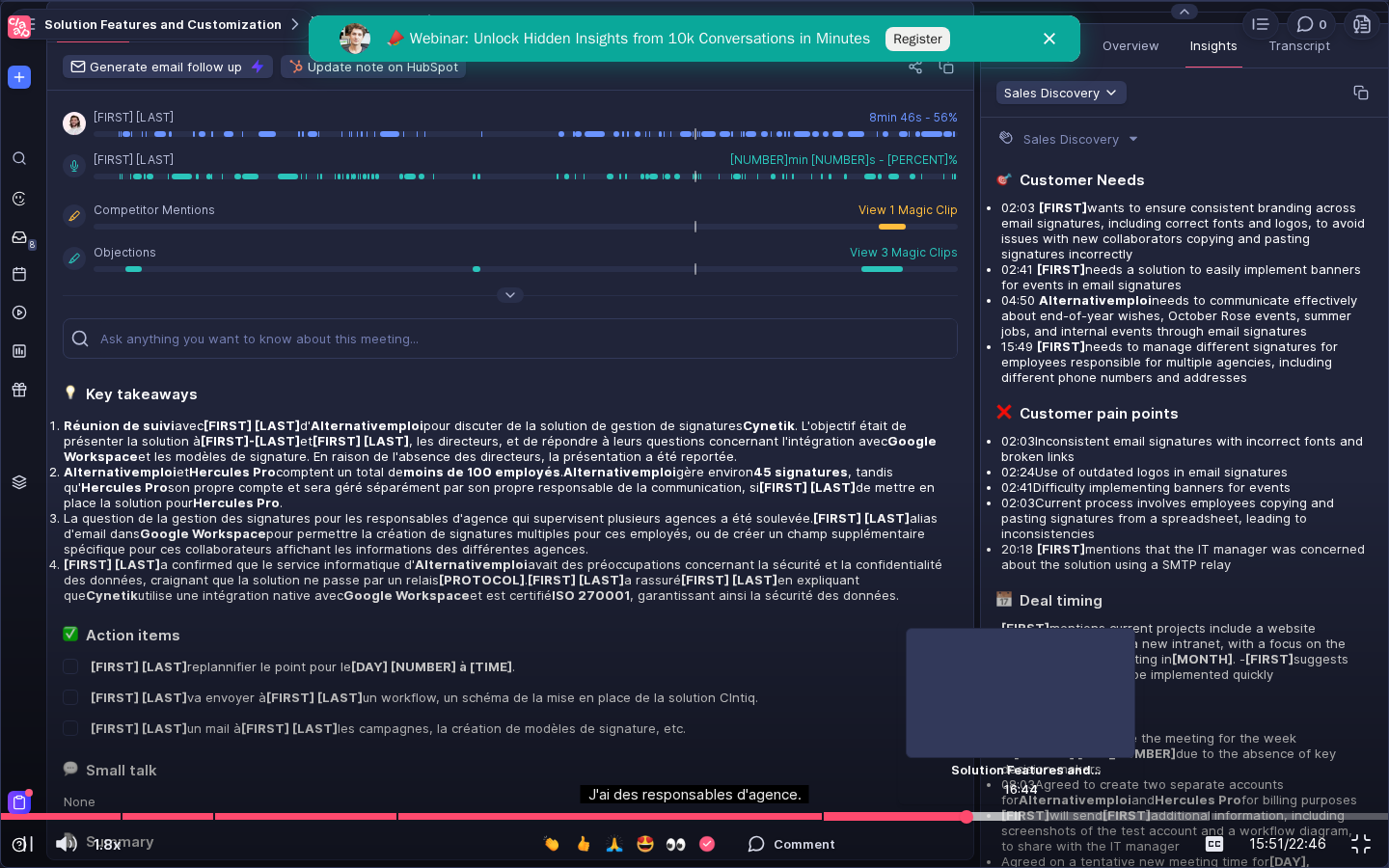 click at bounding box center (694, 816) 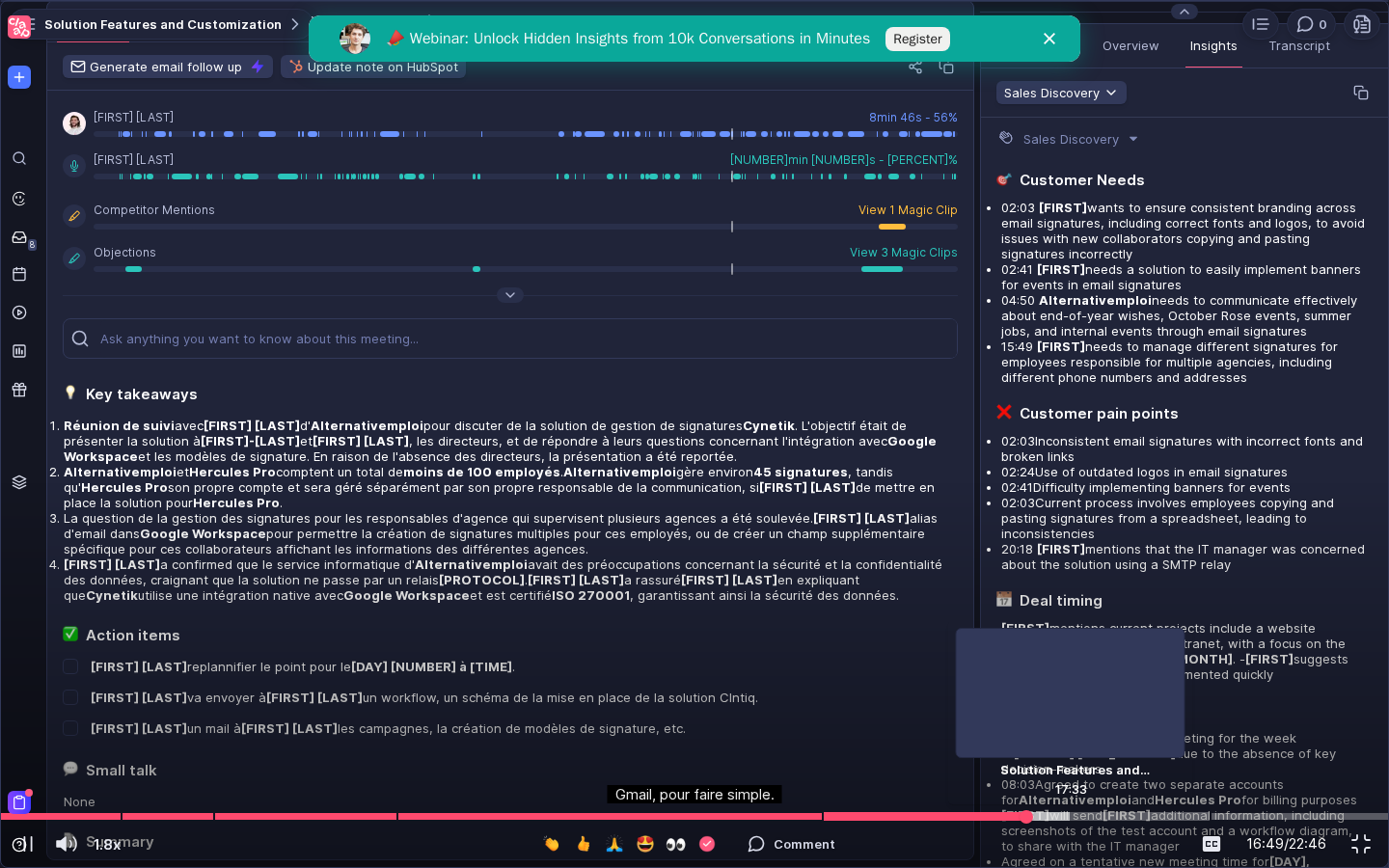 click at bounding box center (694, 816) 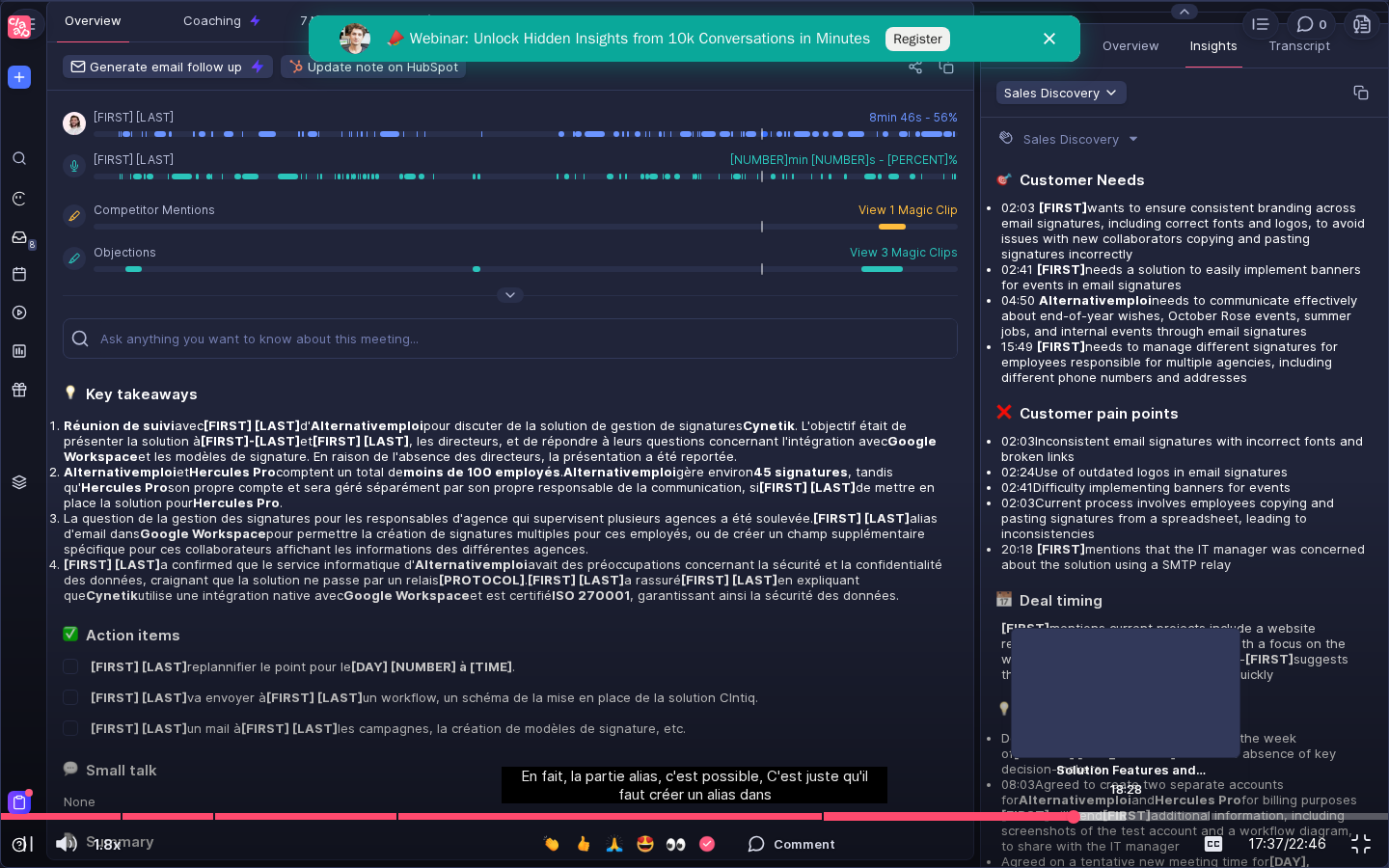 click at bounding box center (694, 816) 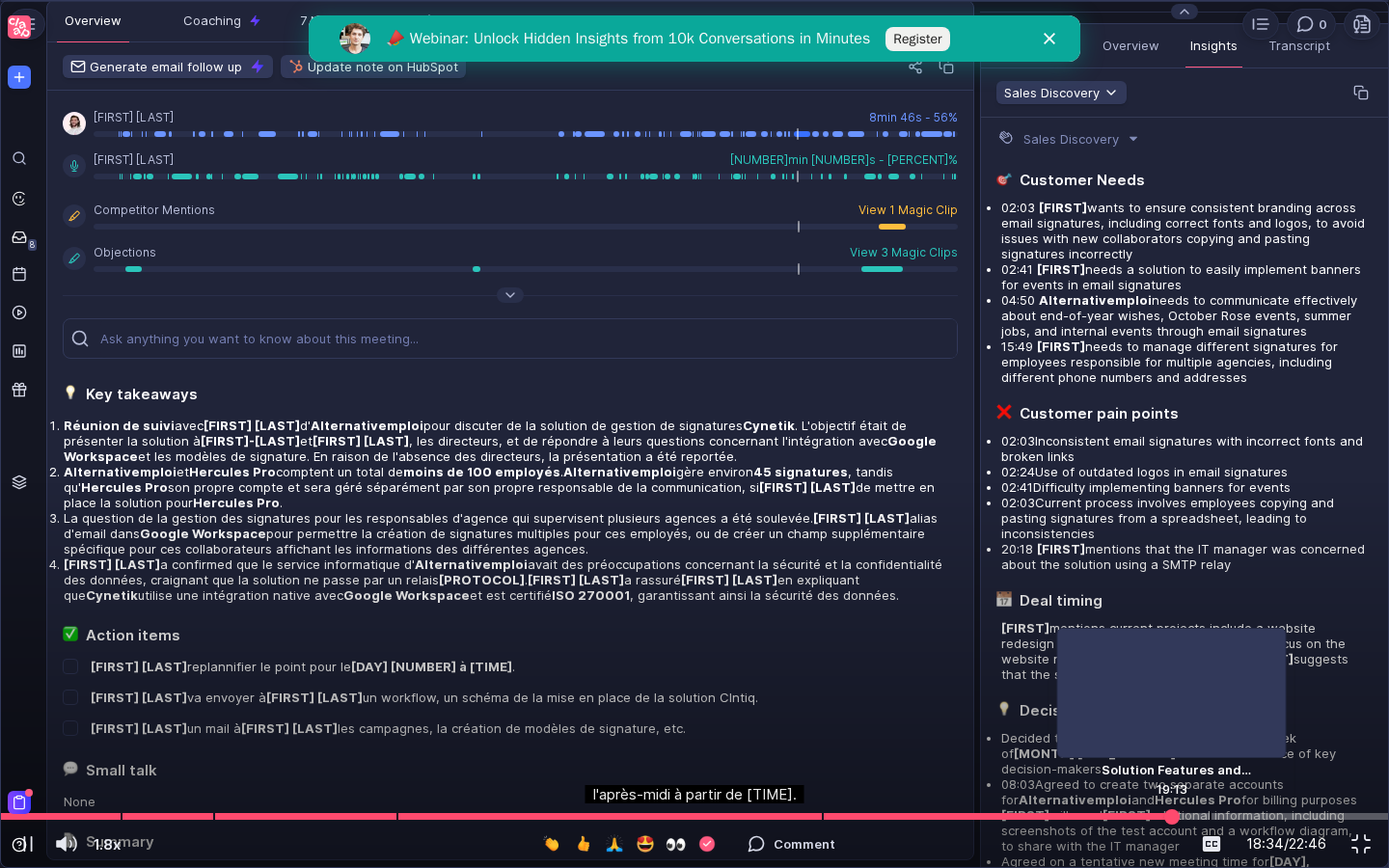 click at bounding box center [694, 816] 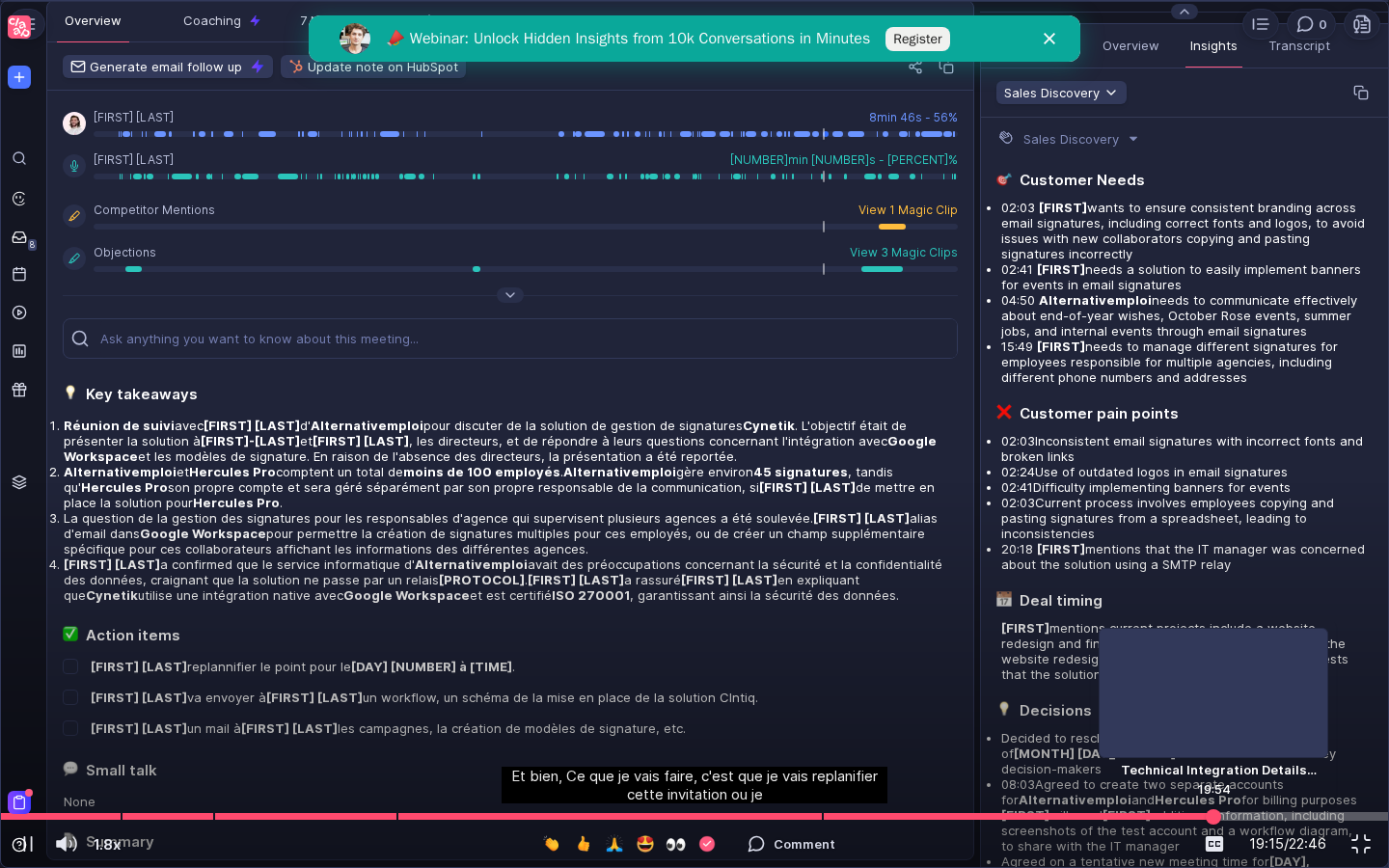 click at bounding box center (1299, 817) 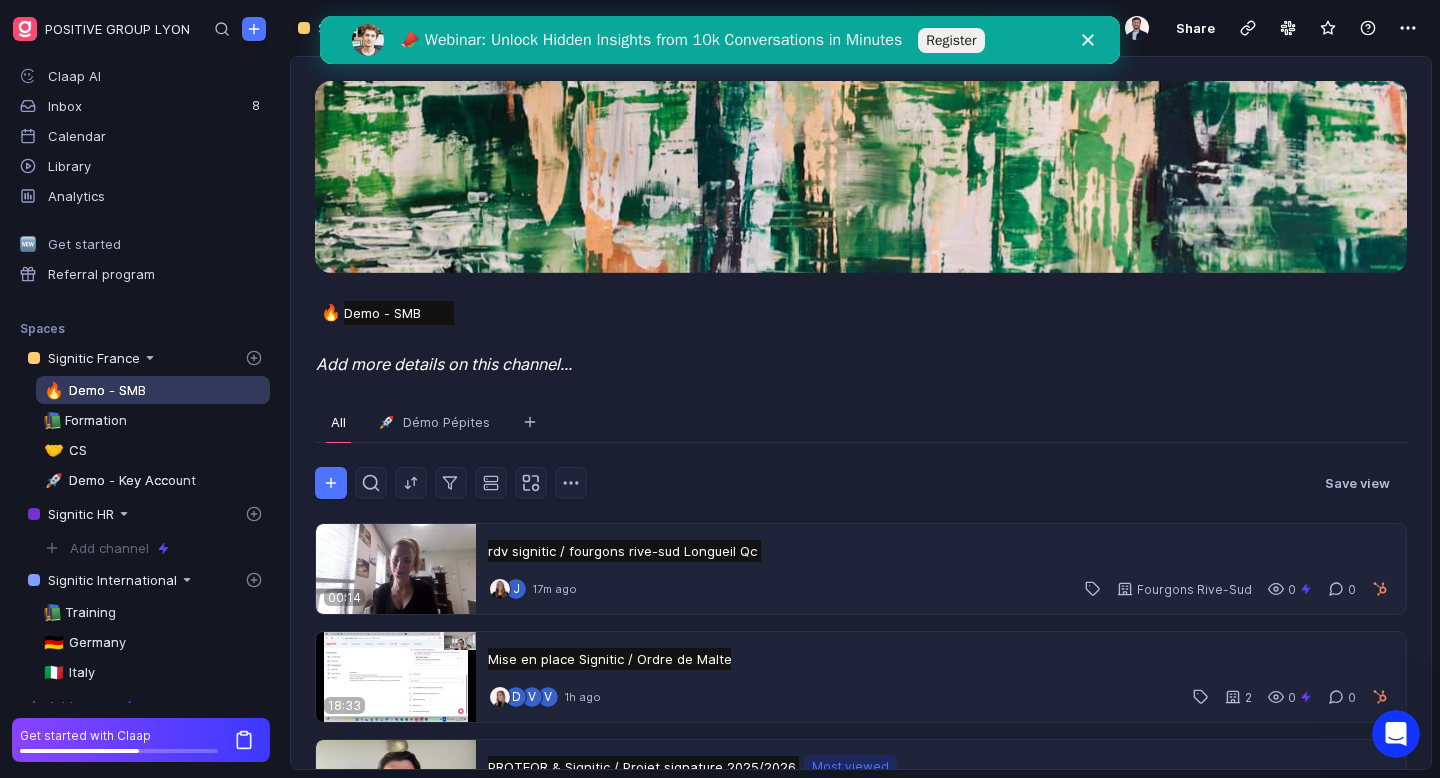 scroll, scrollTop: 0, scrollLeft: 0, axis: both 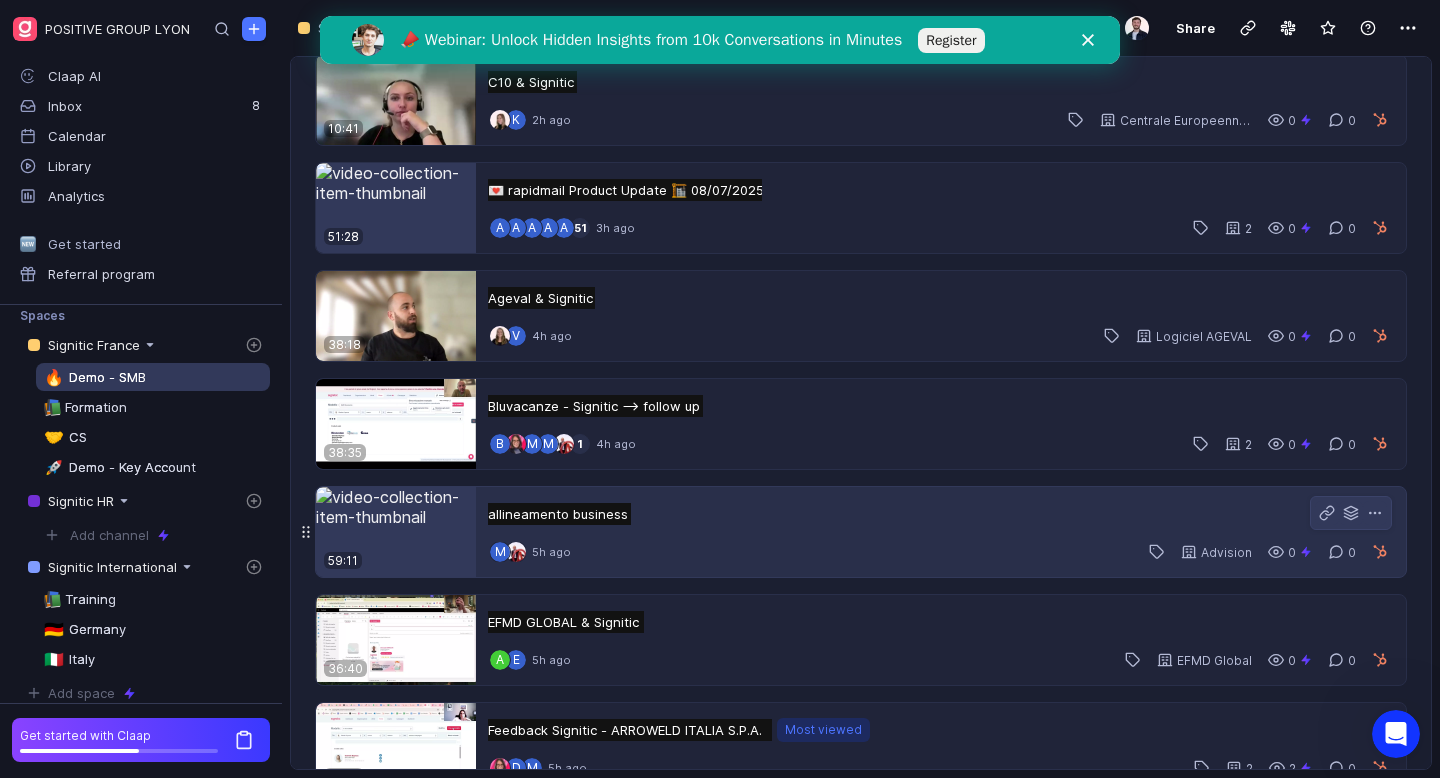 click on "allineamento business allineamento business Untitled" at bounding box center (559, 514) 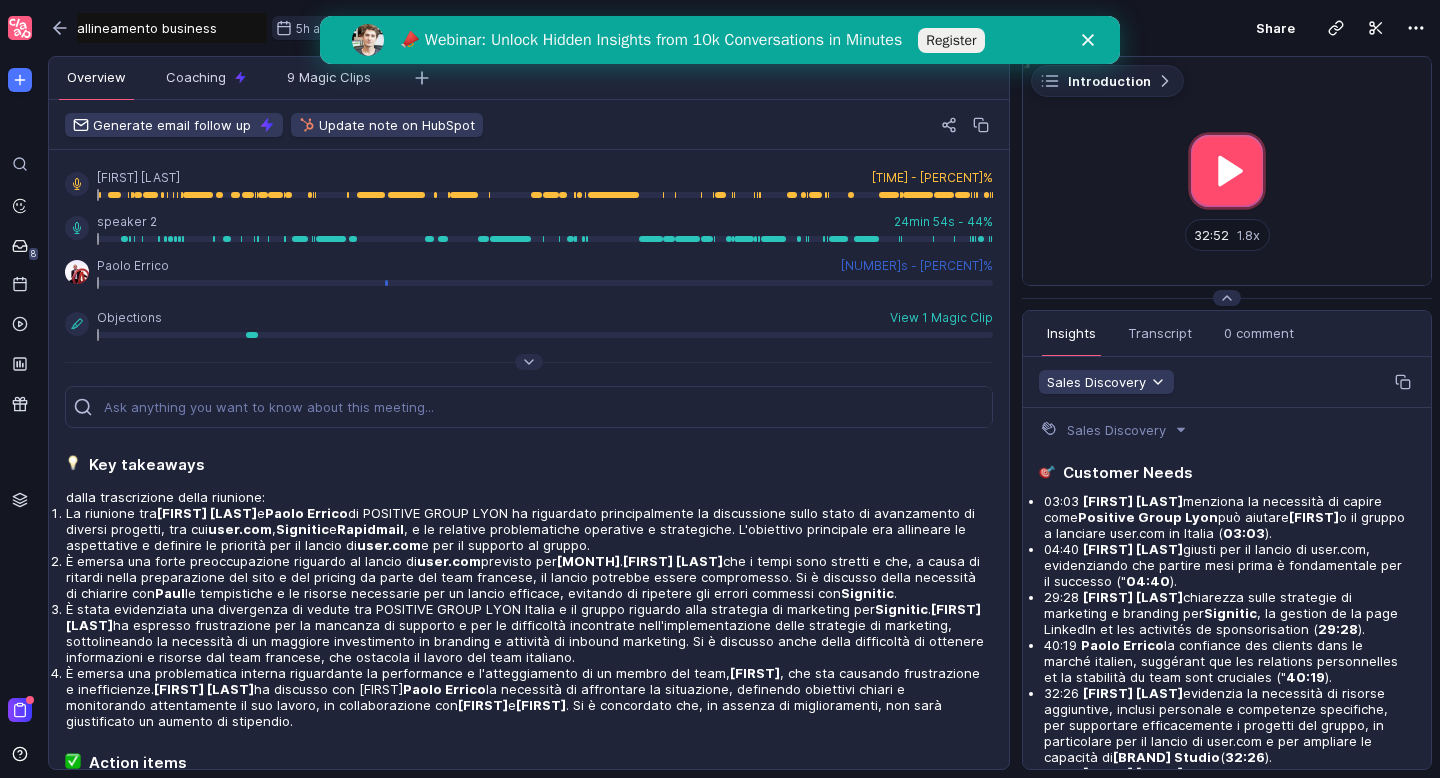 click at bounding box center [1227, 171] 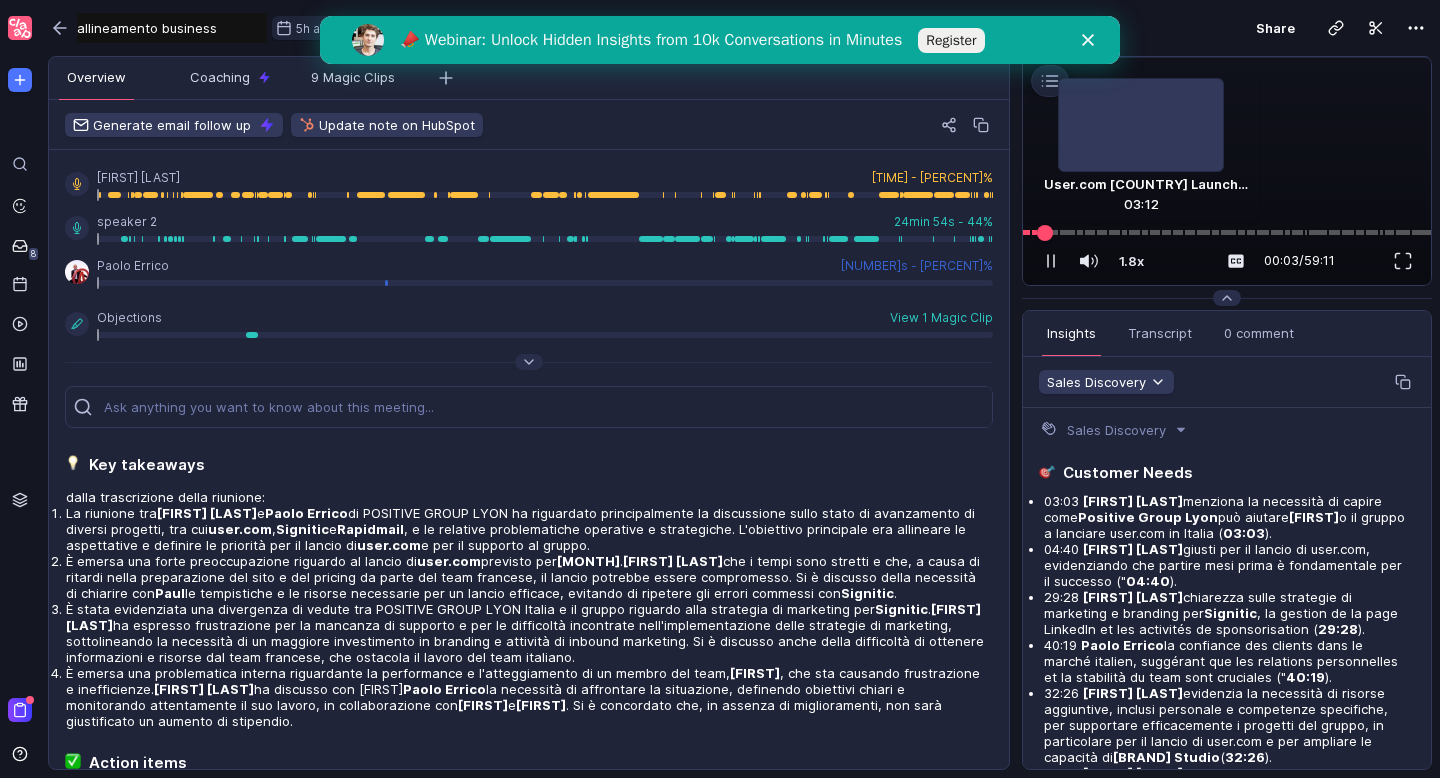 click at bounding box center [1227, 232] 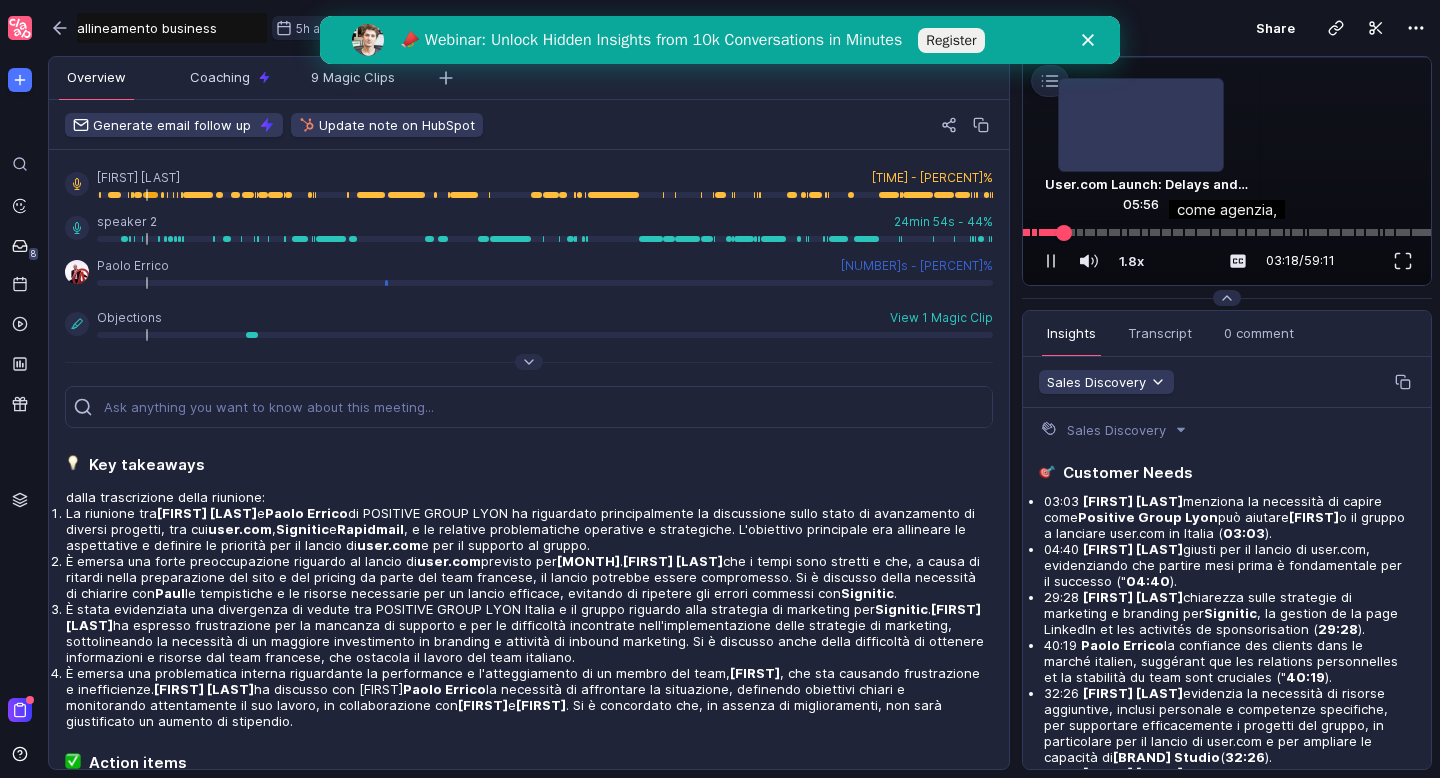 click at bounding box center (1227, 232) 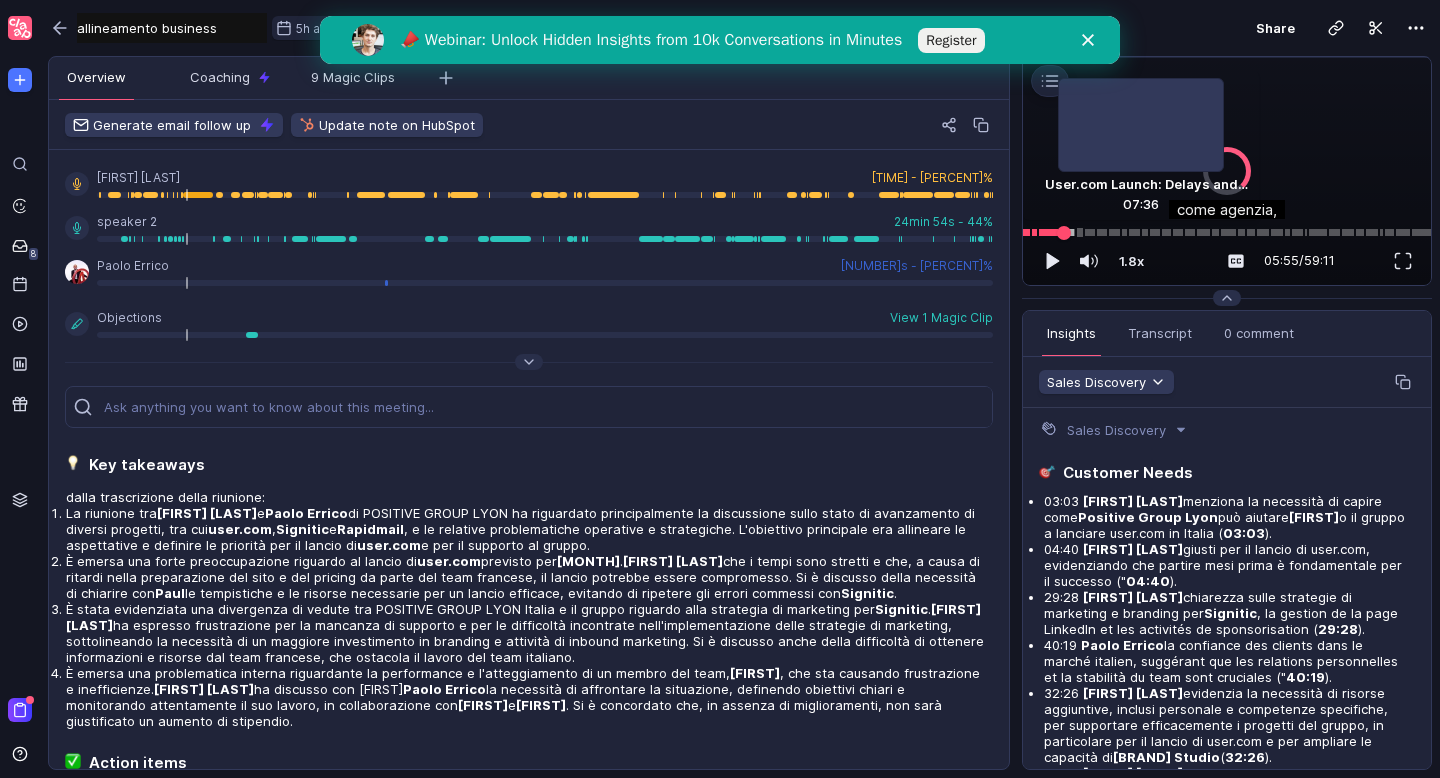 click at bounding box center (1227, 232) 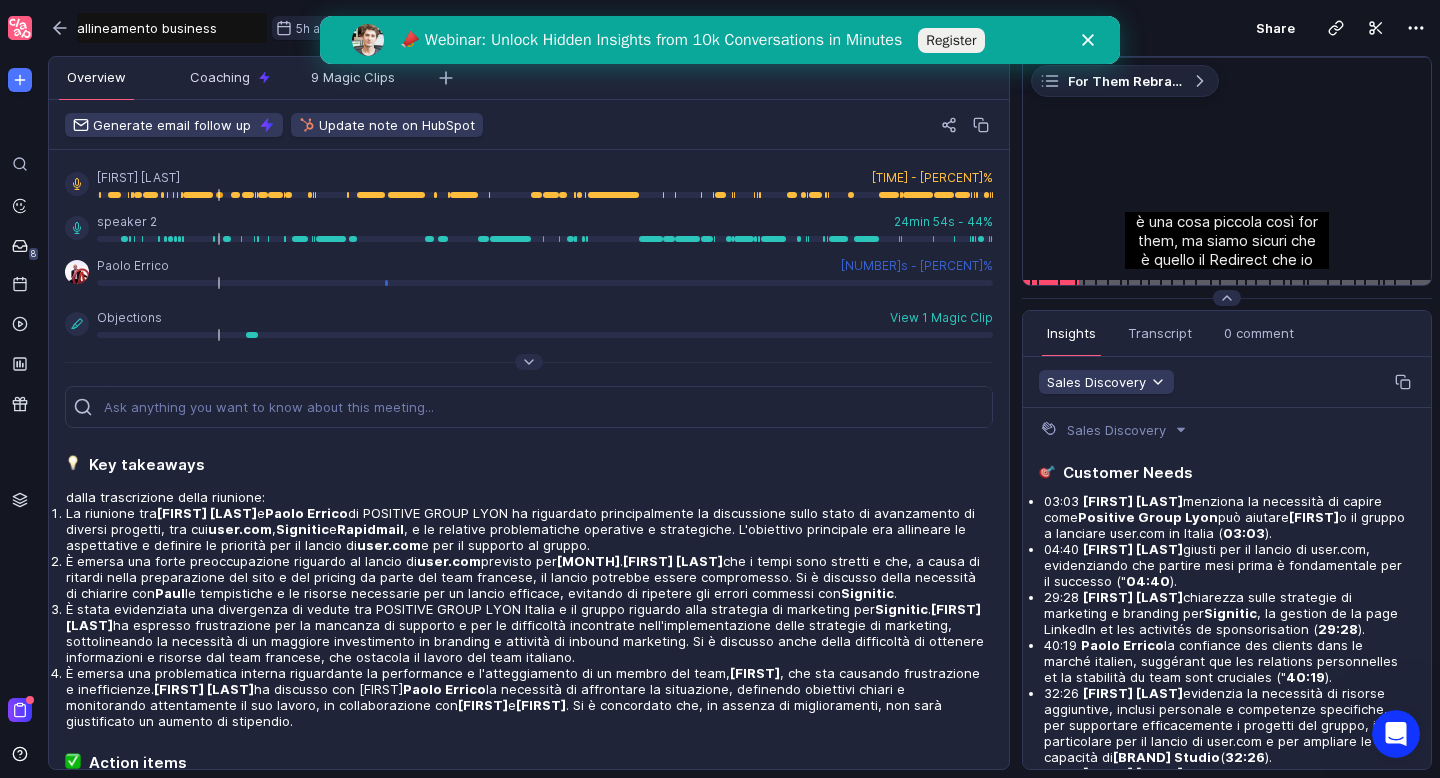 scroll, scrollTop: 0, scrollLeft: 0, axis: both 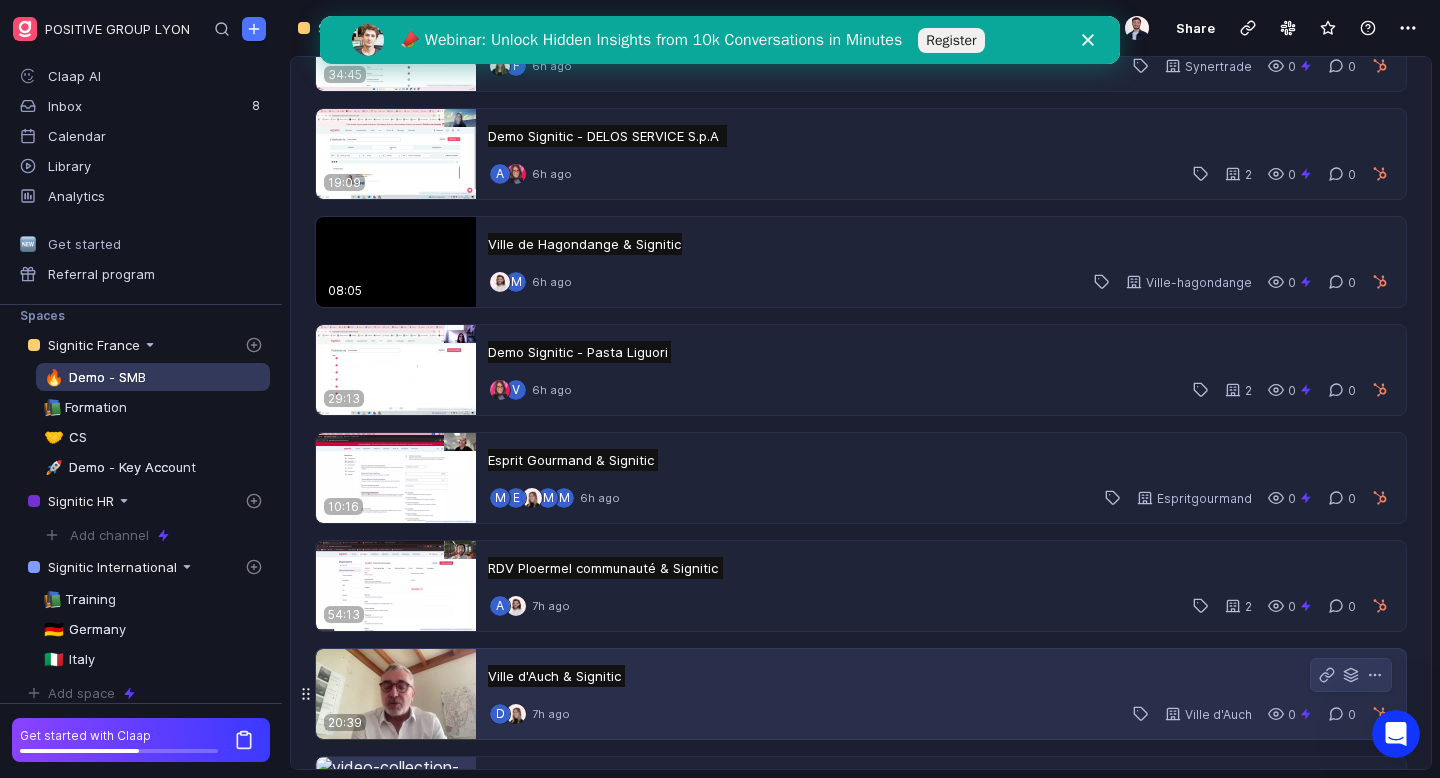 click on "Ville d'Auch & Signitic Ville d'Auch & Signitic Untitled" at bounding box center [556, 676] 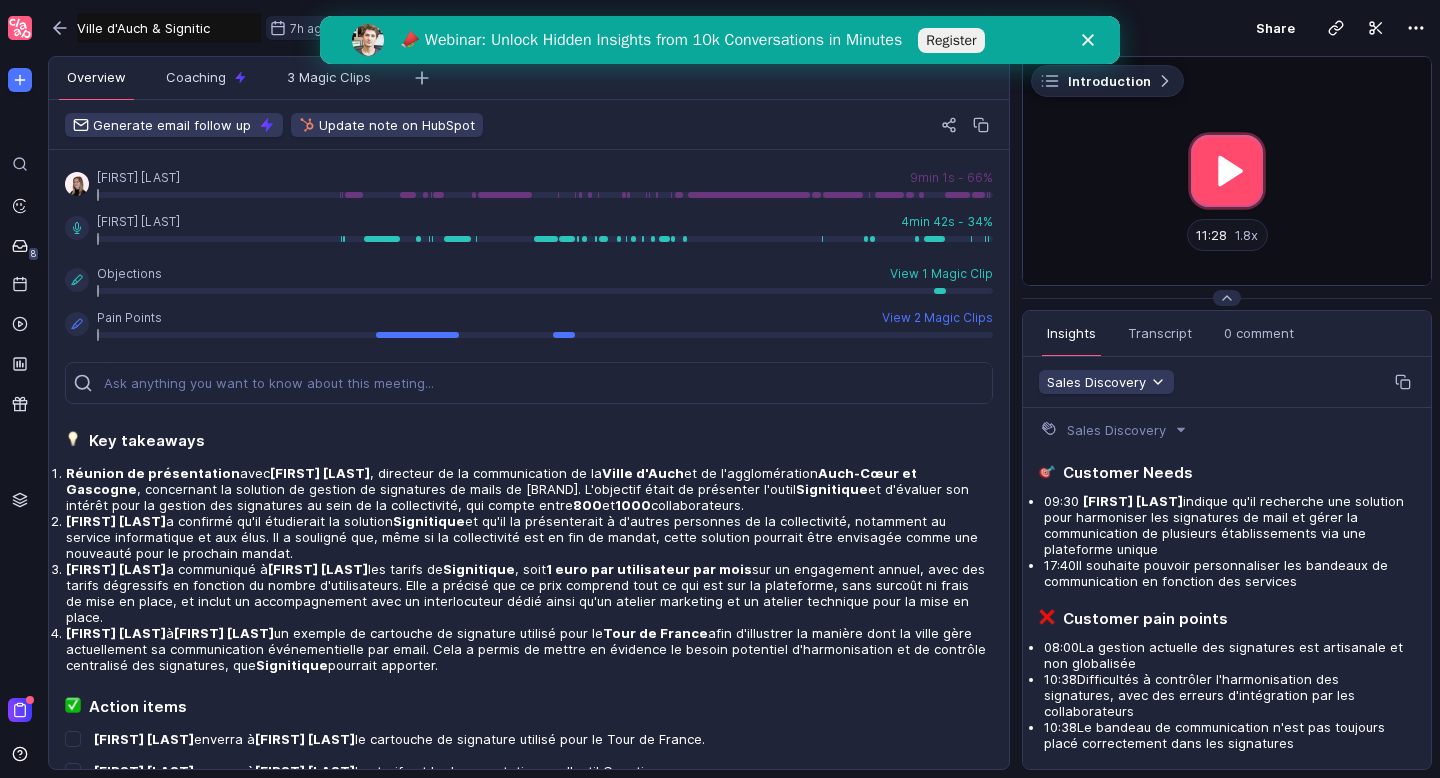 click at bounding box center (1227, 171) 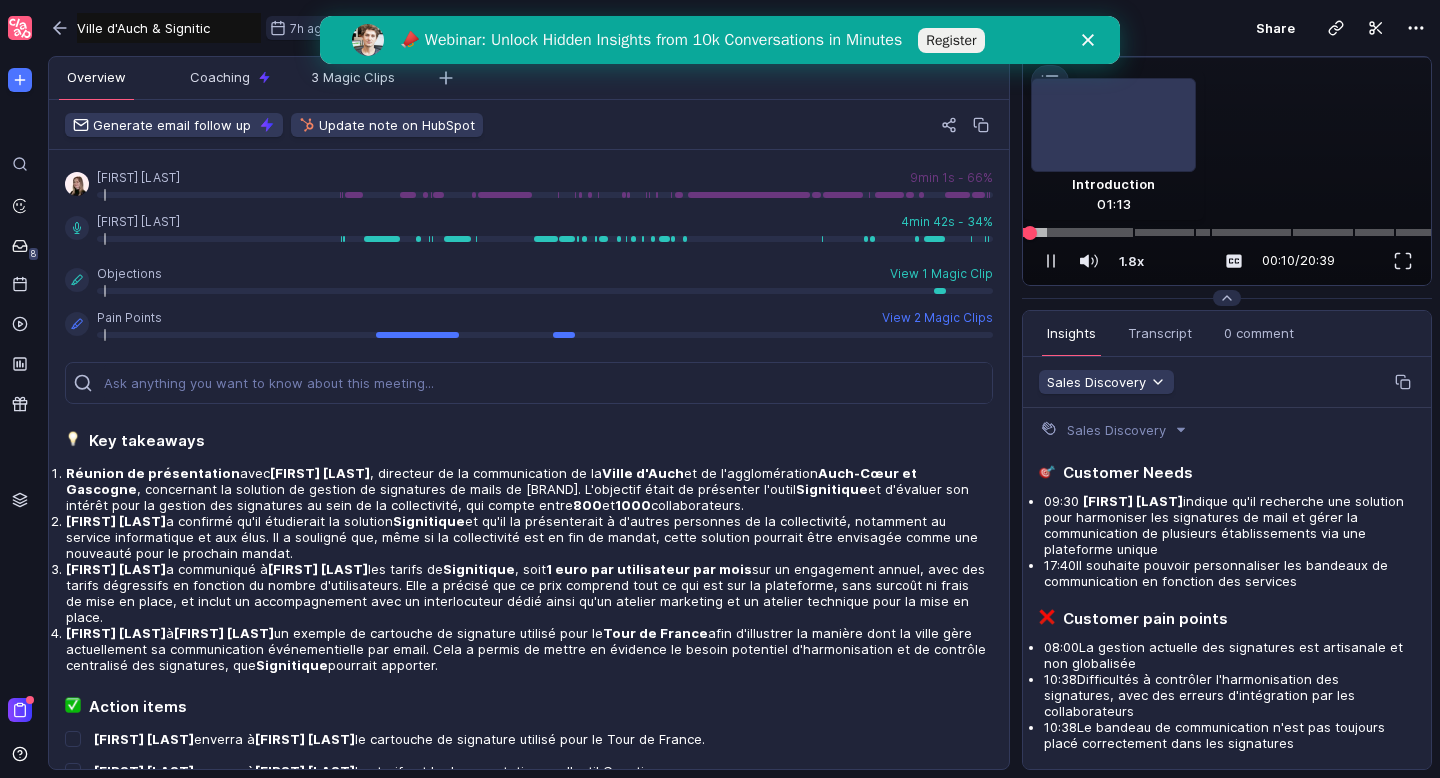 click at bounding box center [1227, 232] 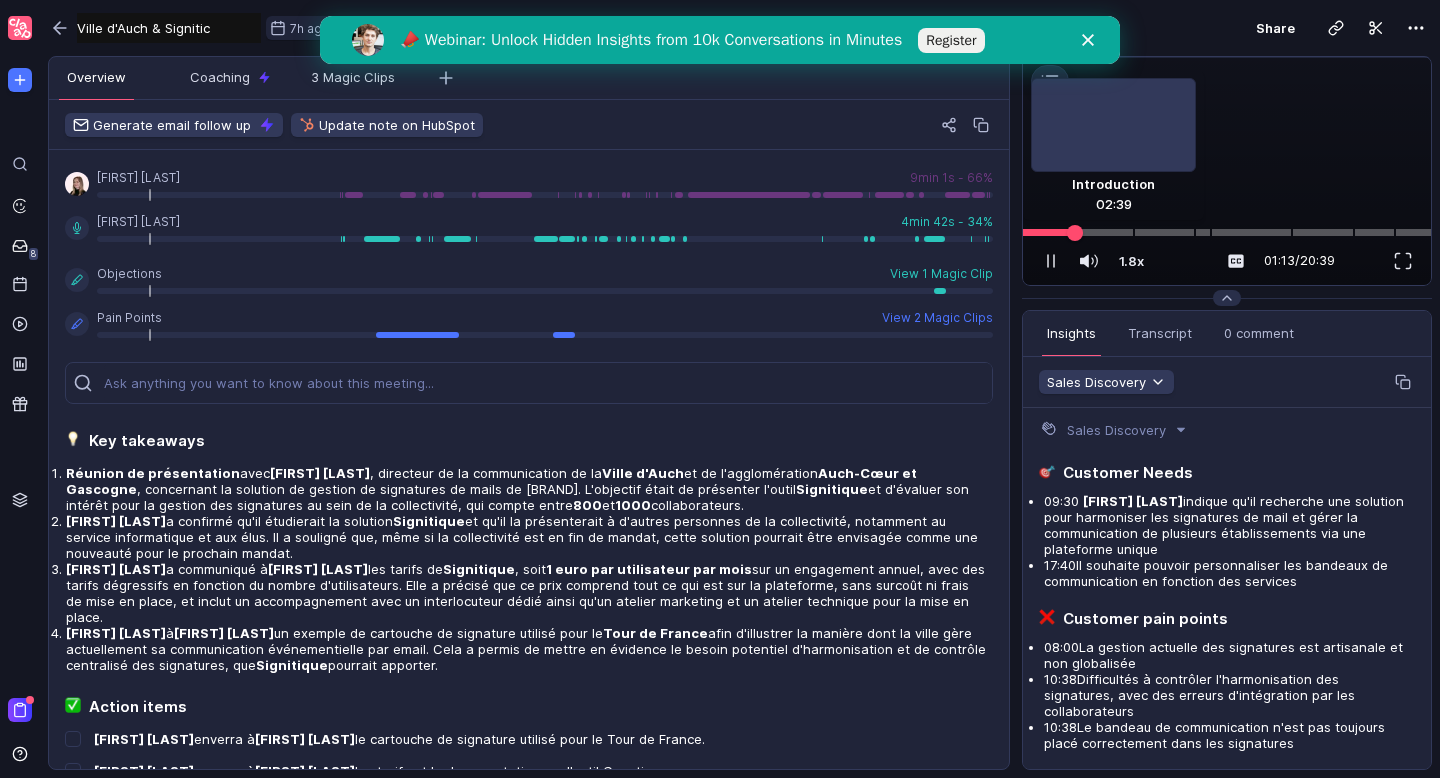click at bounding box center (1227, 232) 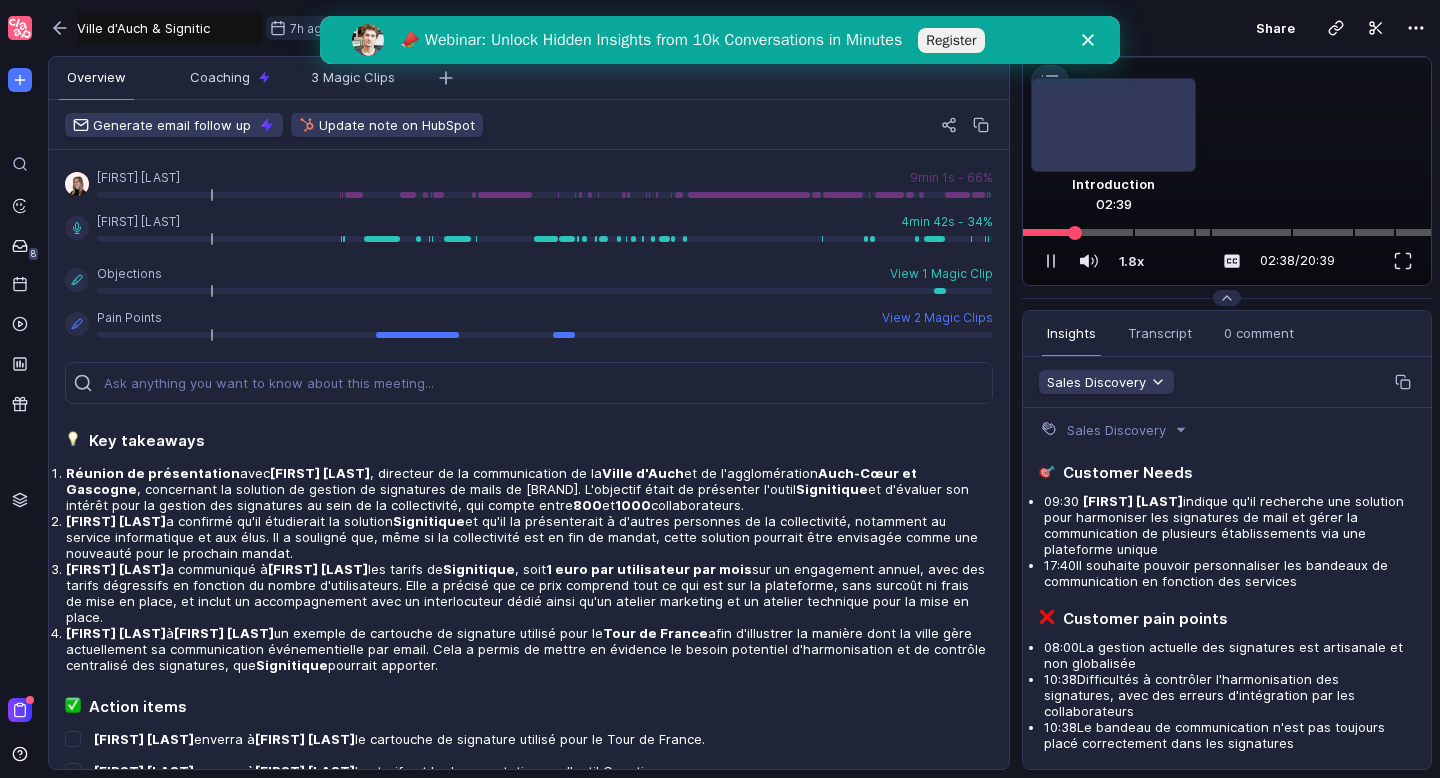 click at bounding box center [1227, 232] 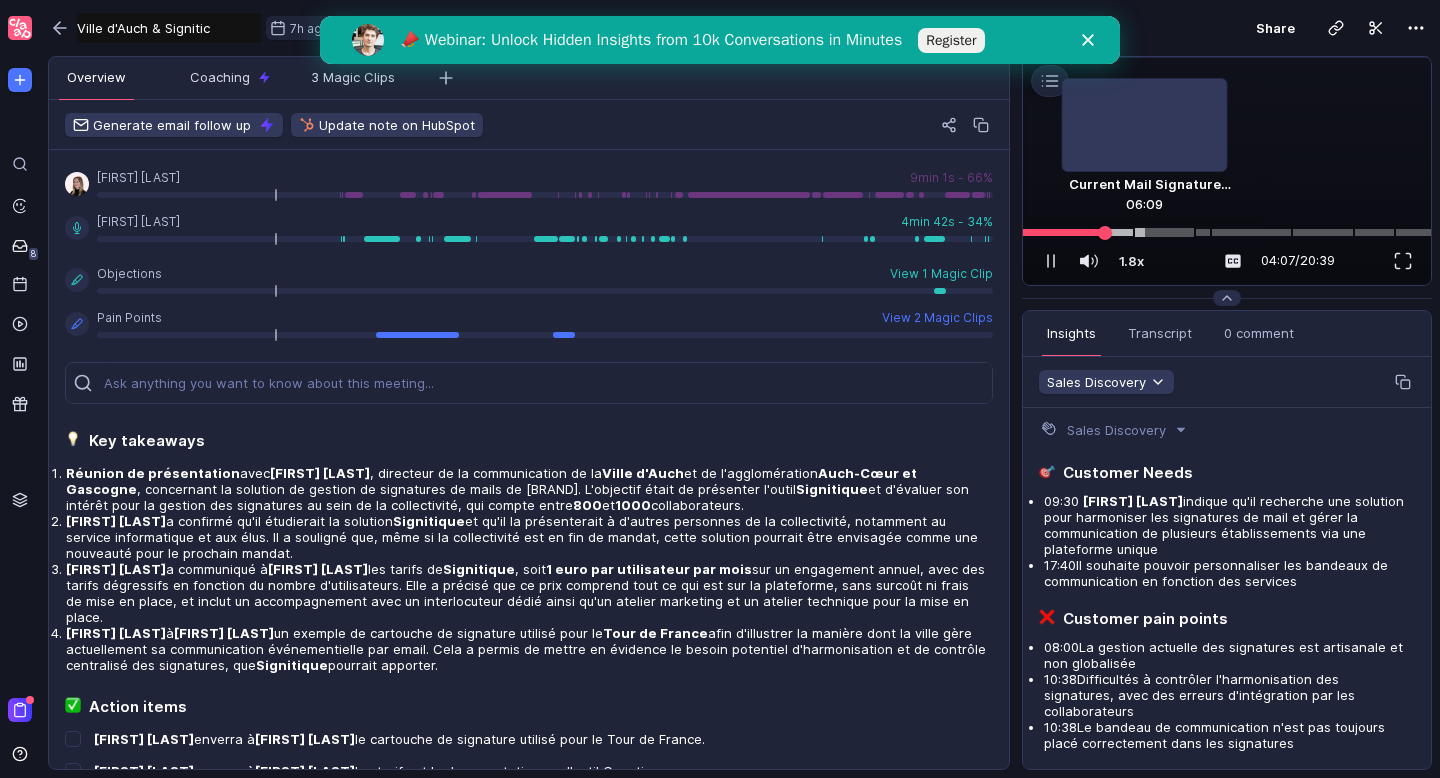 click at bounding box center [1227, 232] 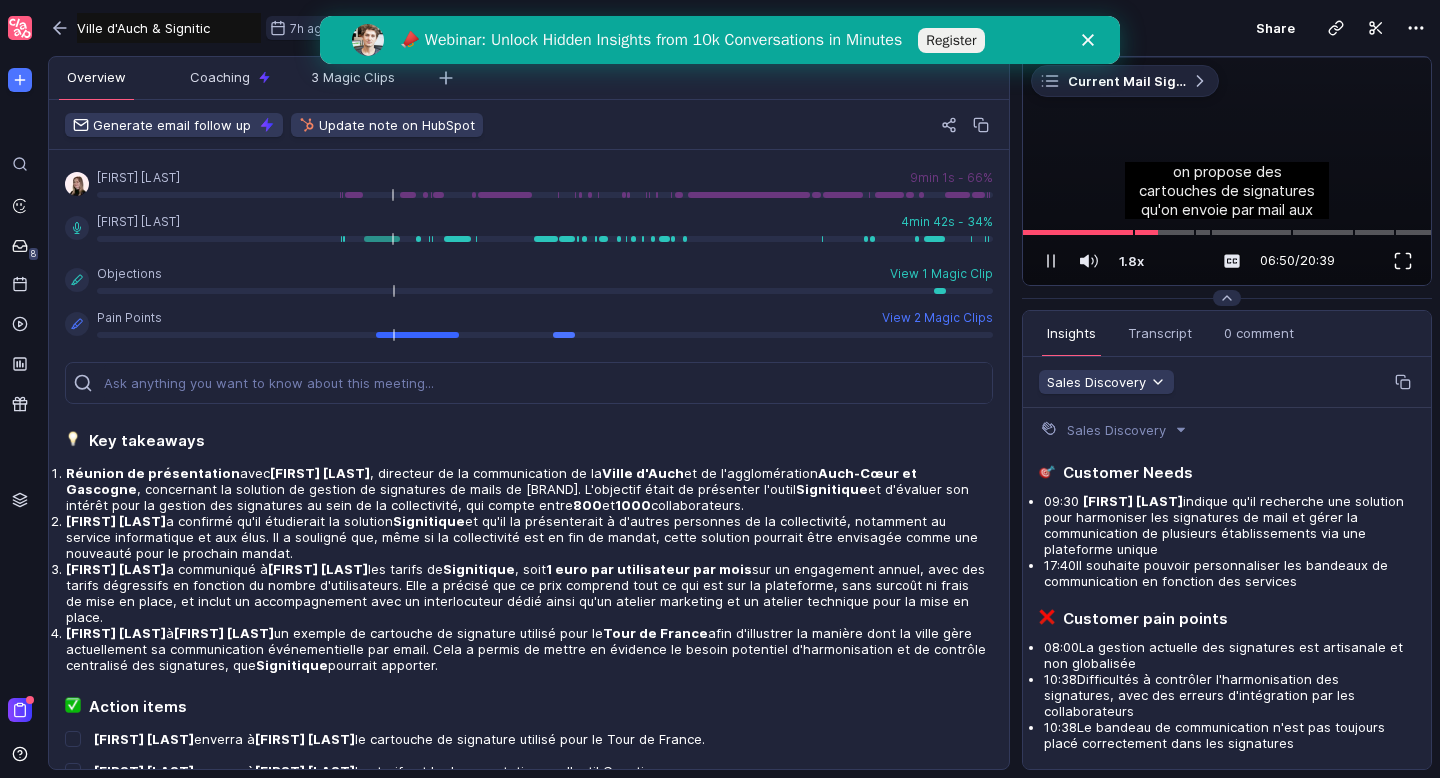 click at bounding box center [1403, 261] 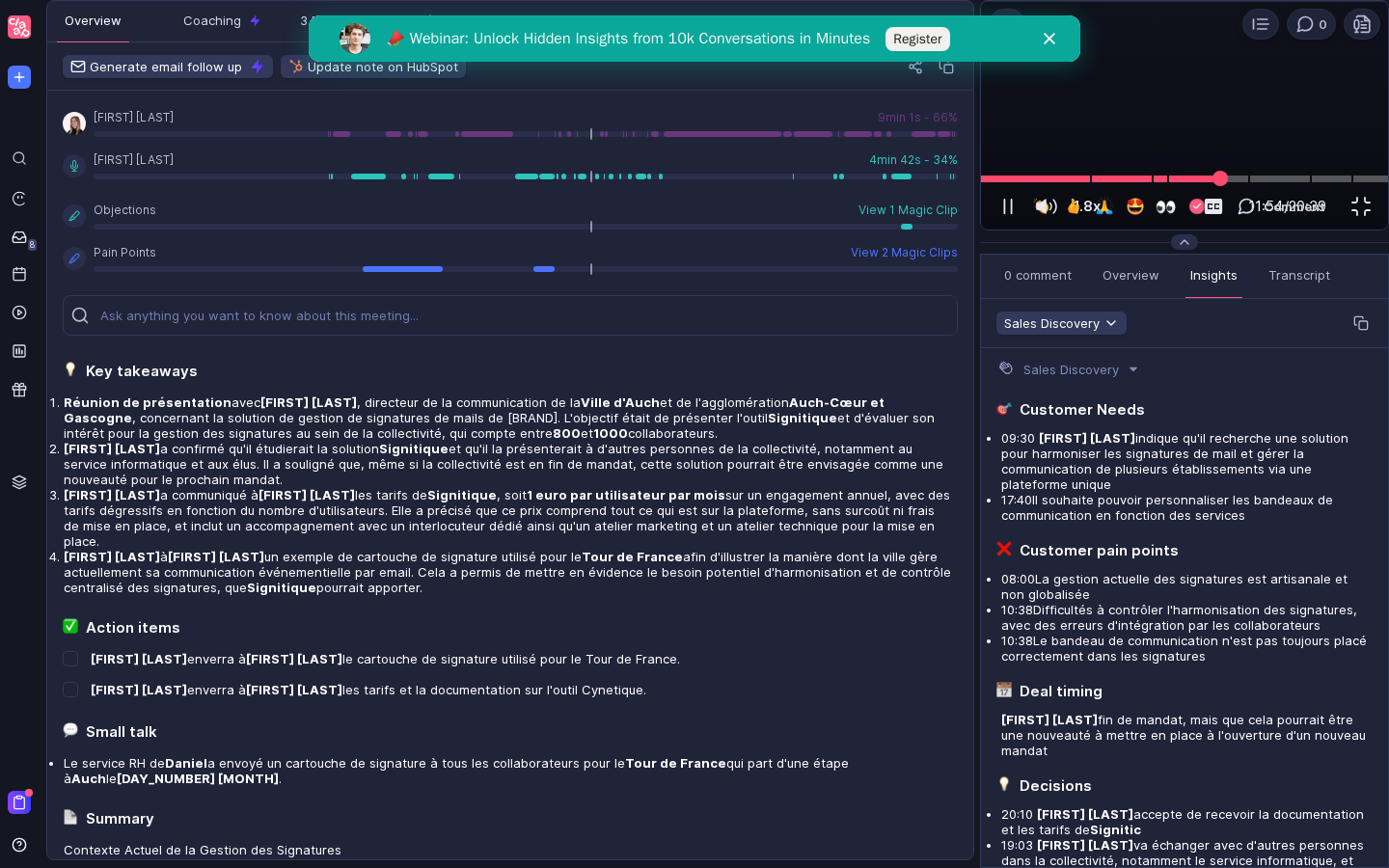 click at bounding box center (1185, 178) 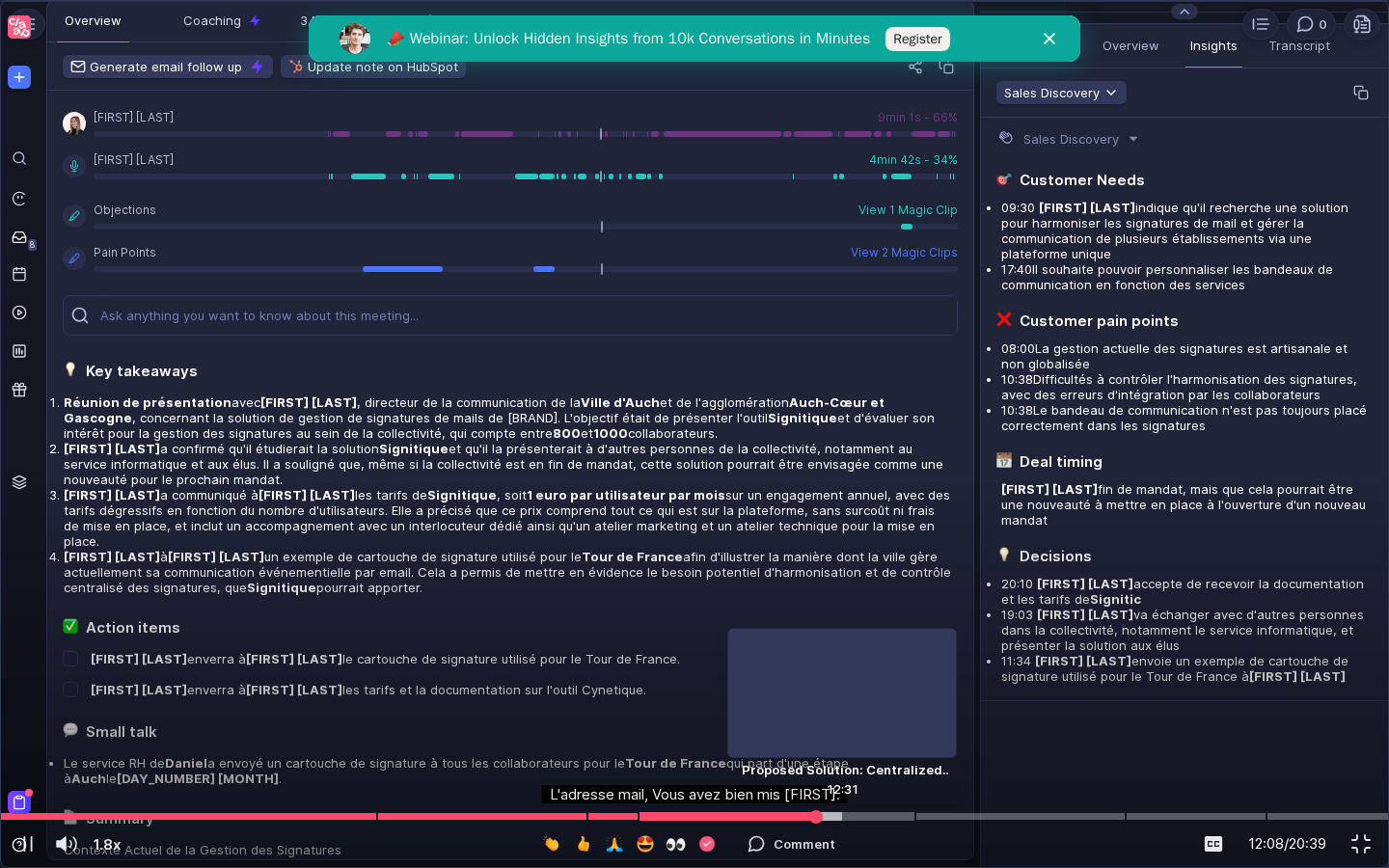 click at bounding box center [694, 816] 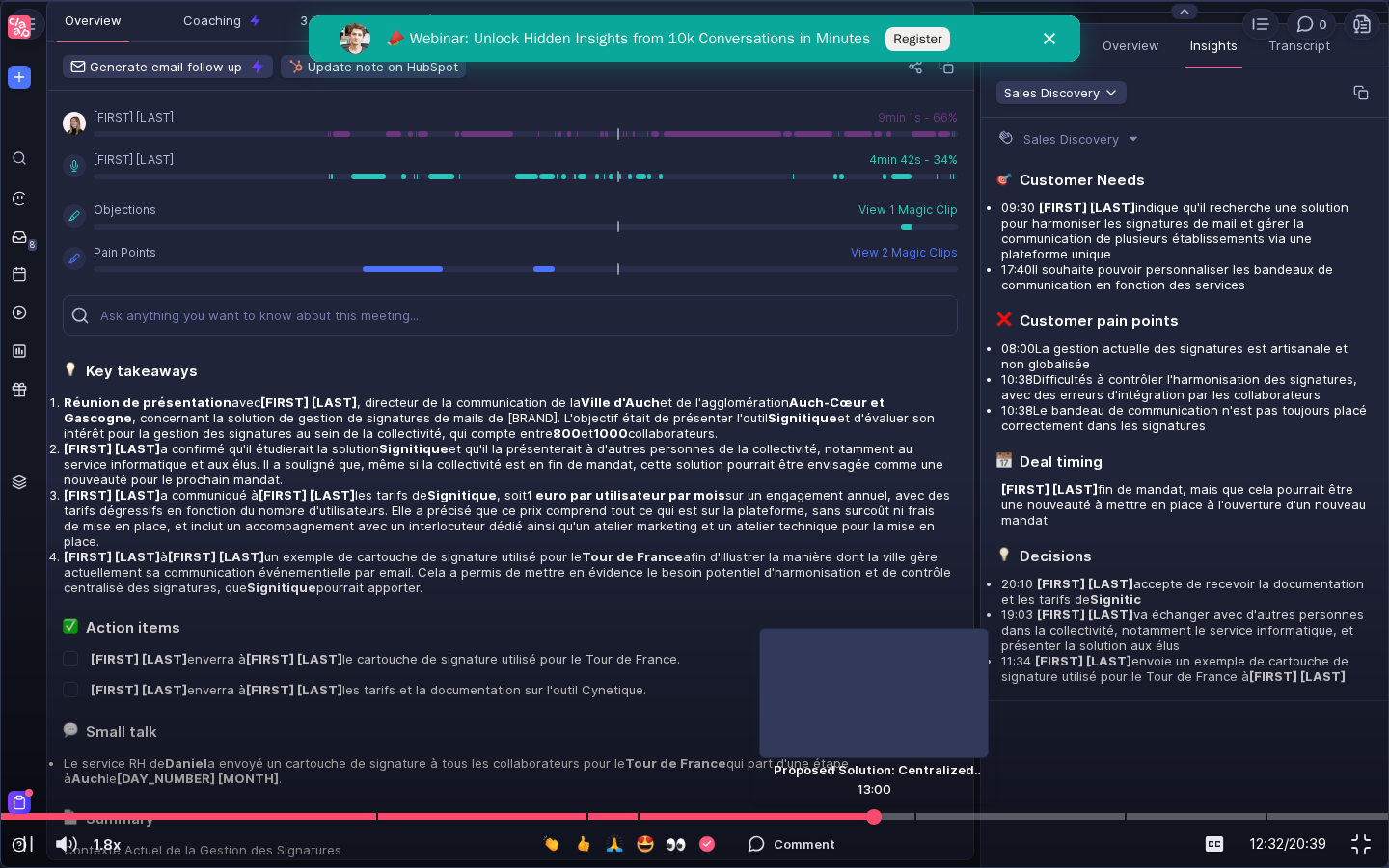 click at bounding box center (694, 816) 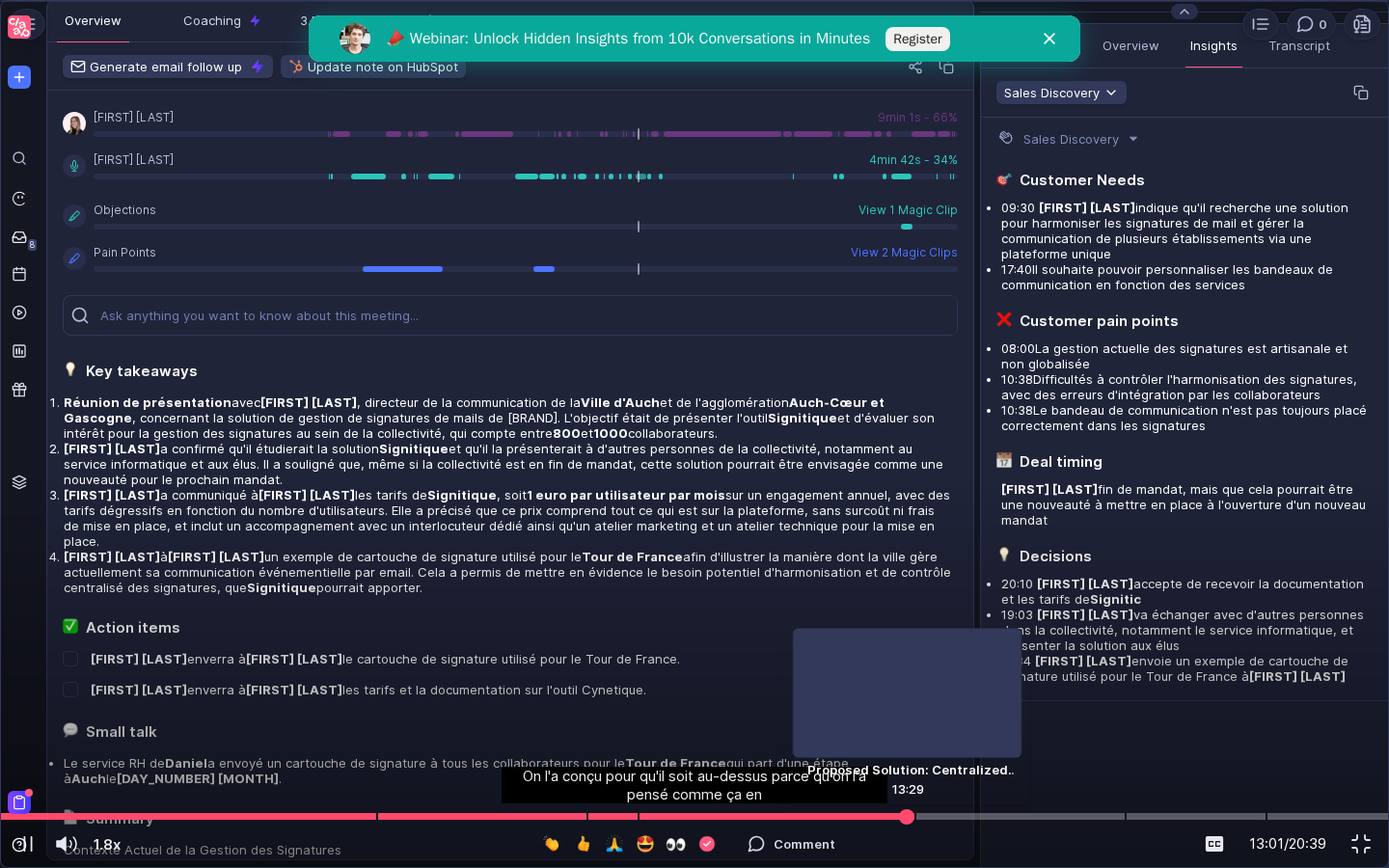 click at bounding box center [694, 816] 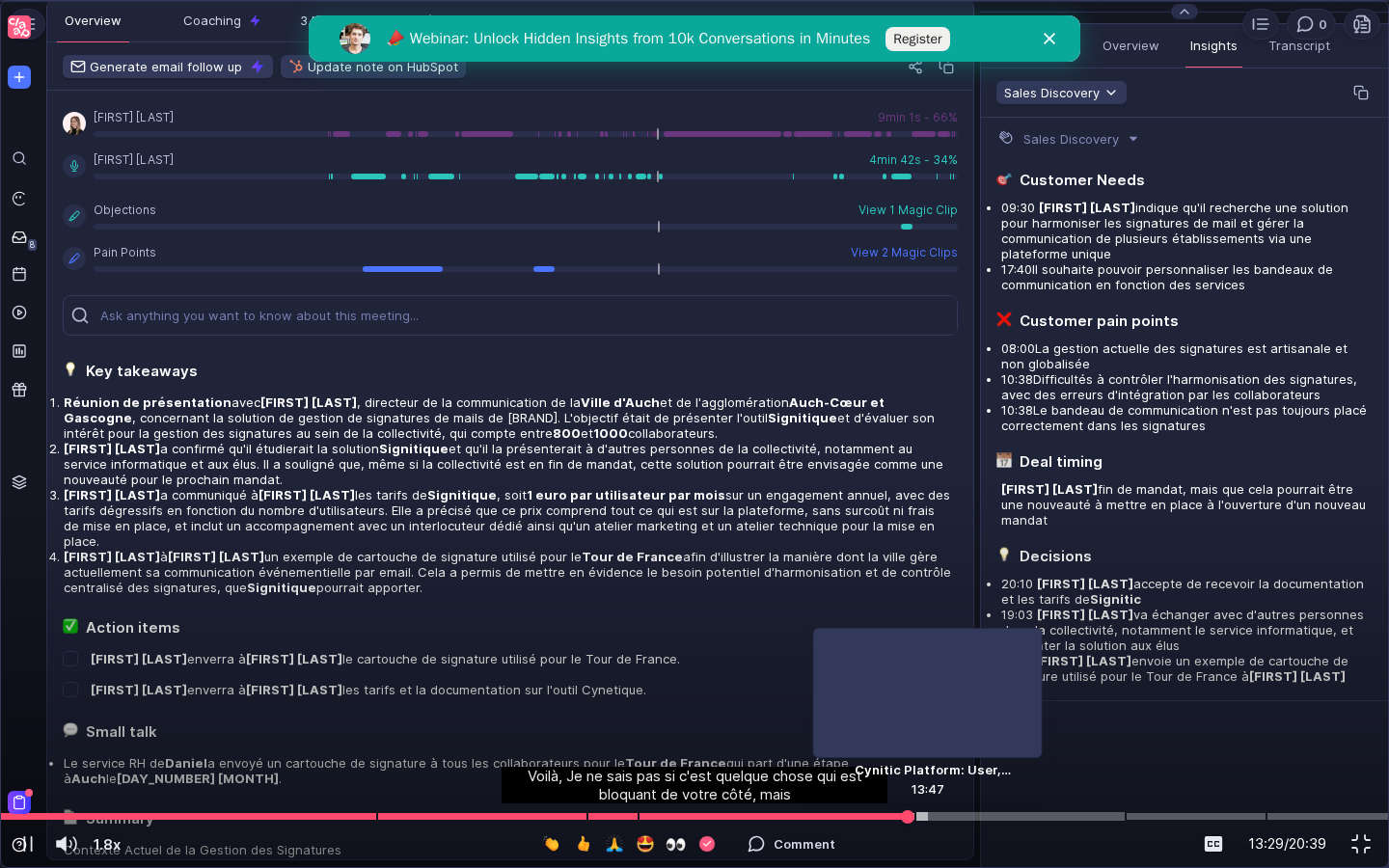 click at bounding box center (694, 816) 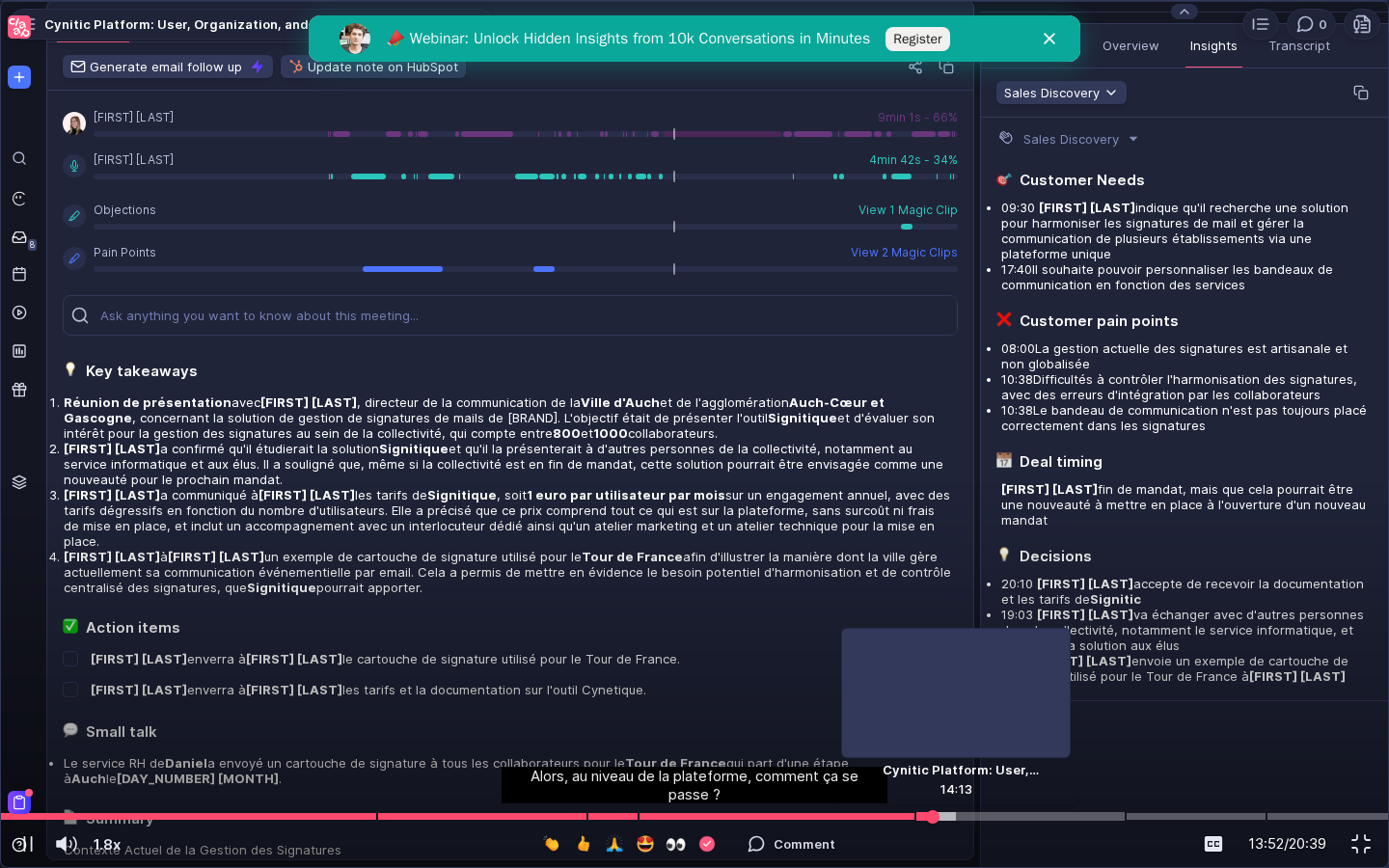 click at bounding box center (694, 816) 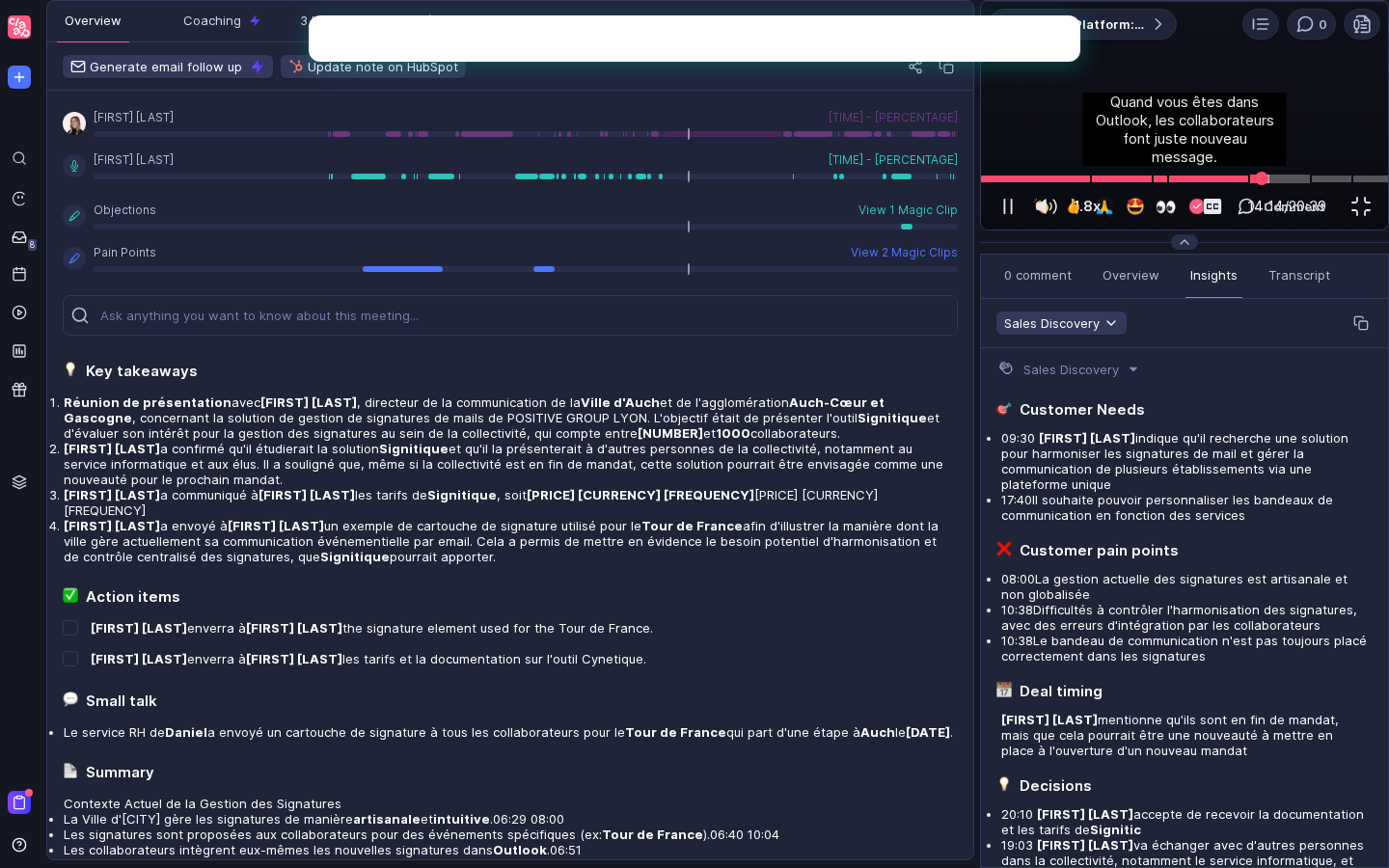 click at bounding box center [1185, 178] 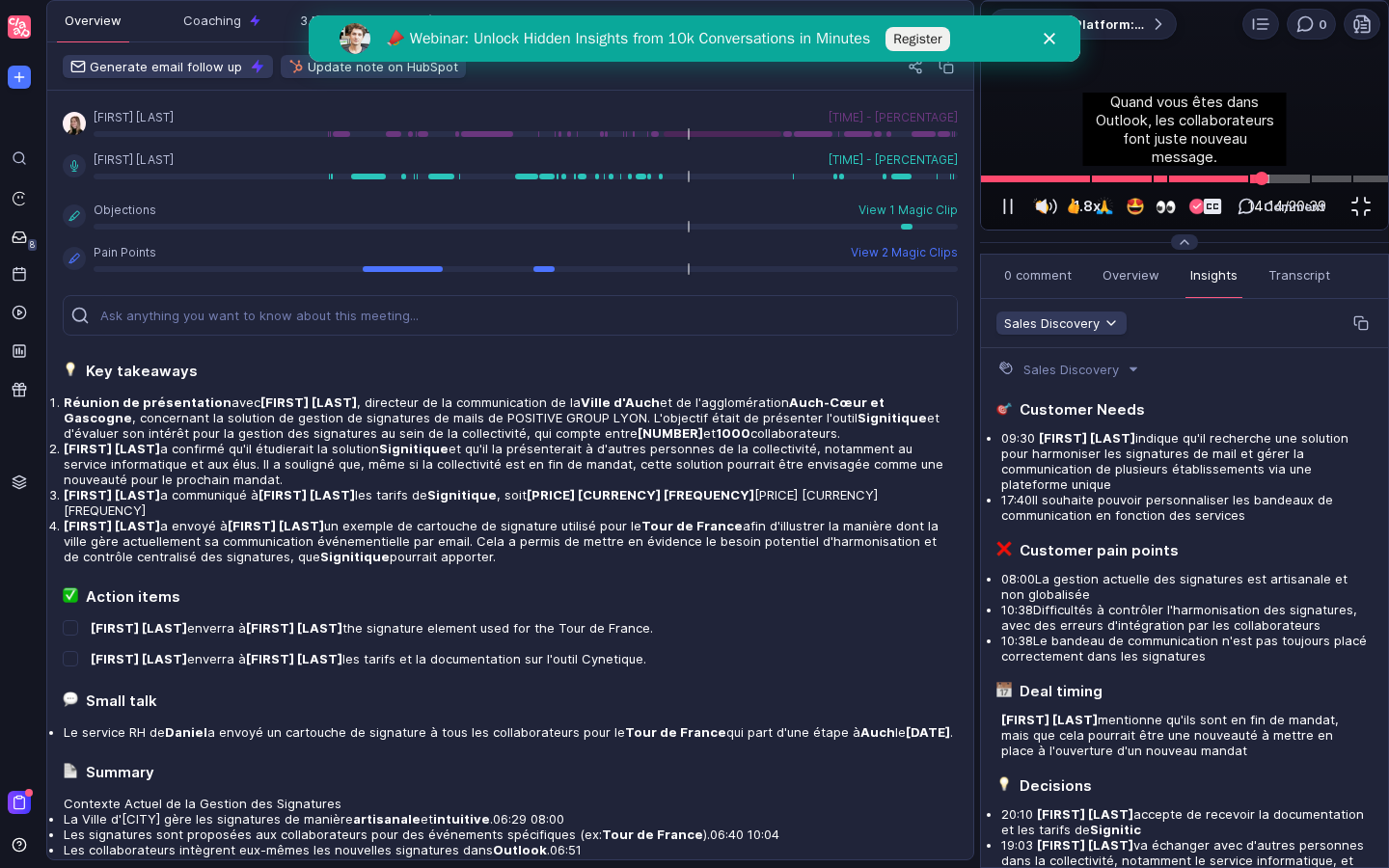 scroll, scrollTop: 0, scrollLeft: 0, axis: both 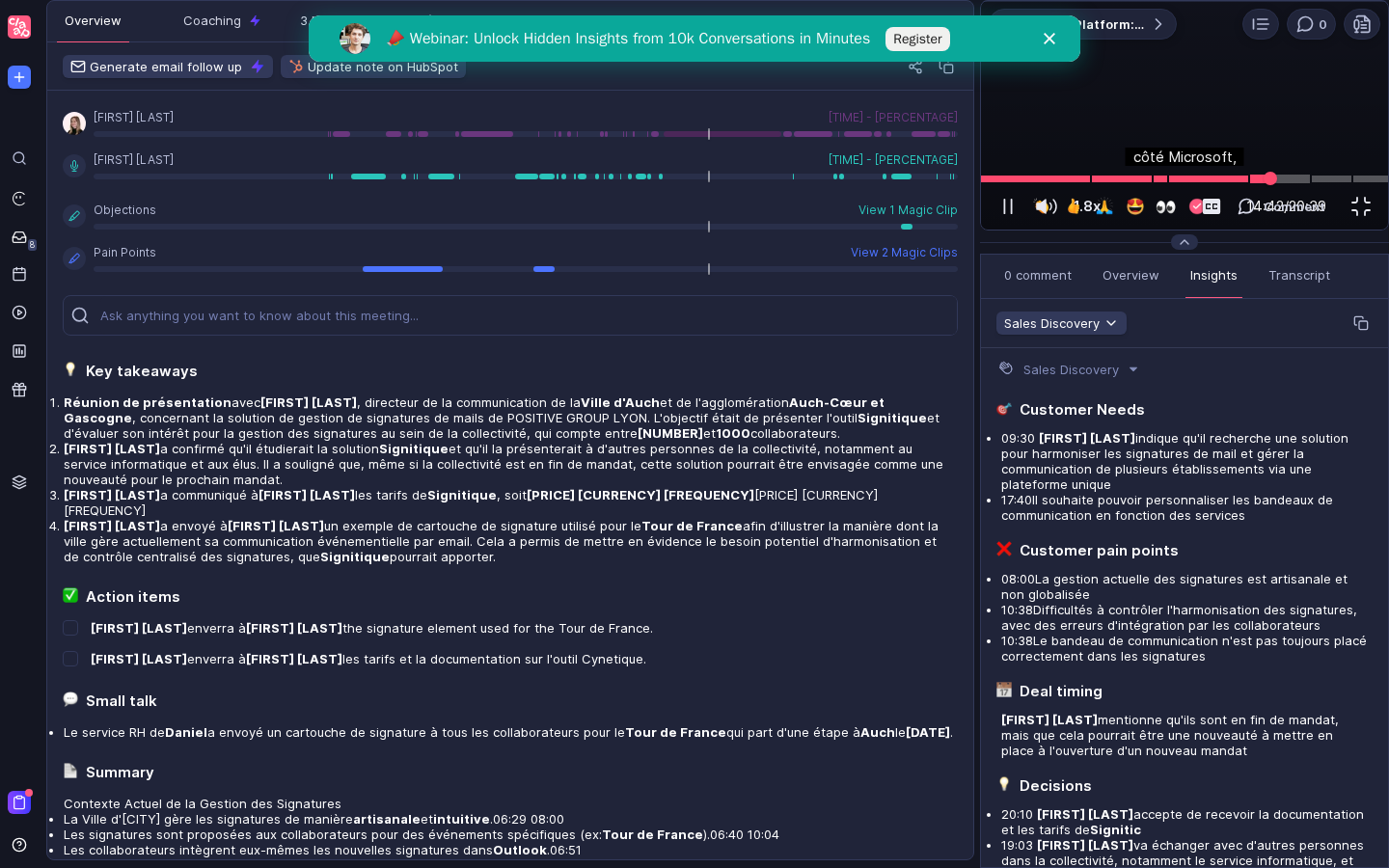 click at bounding box center (1185, 178) 